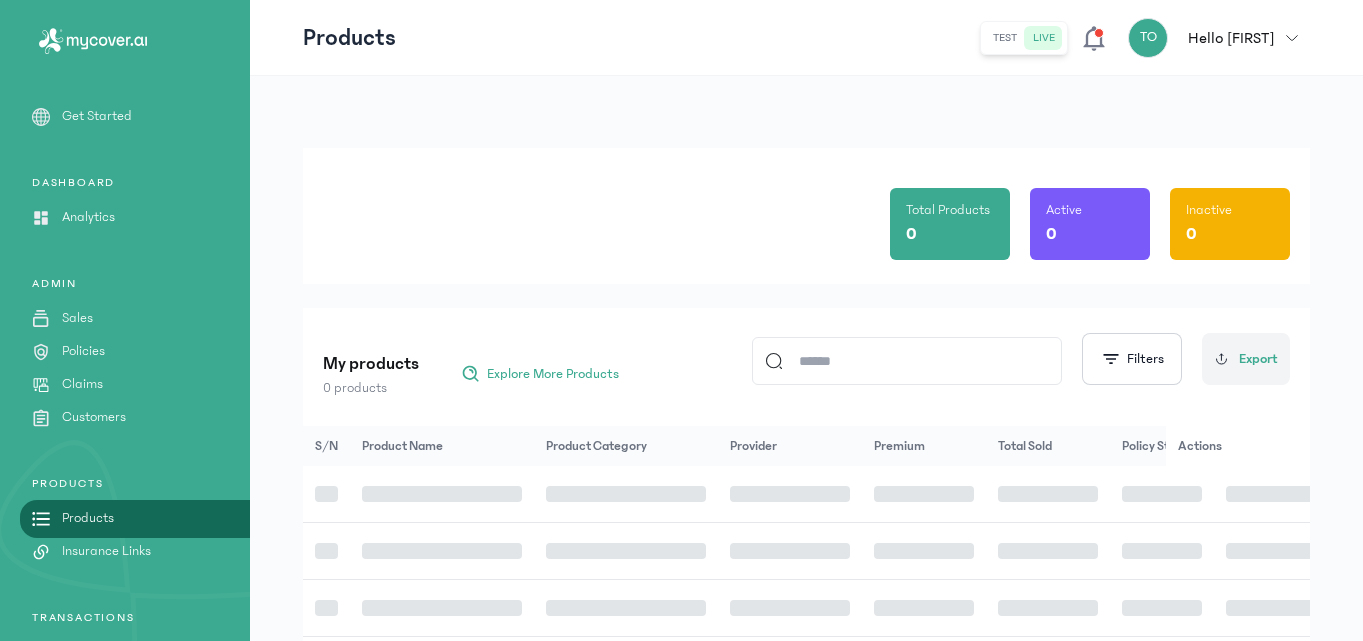 scroll, scrollTop: 0, scrollLeft: 0, axis: both 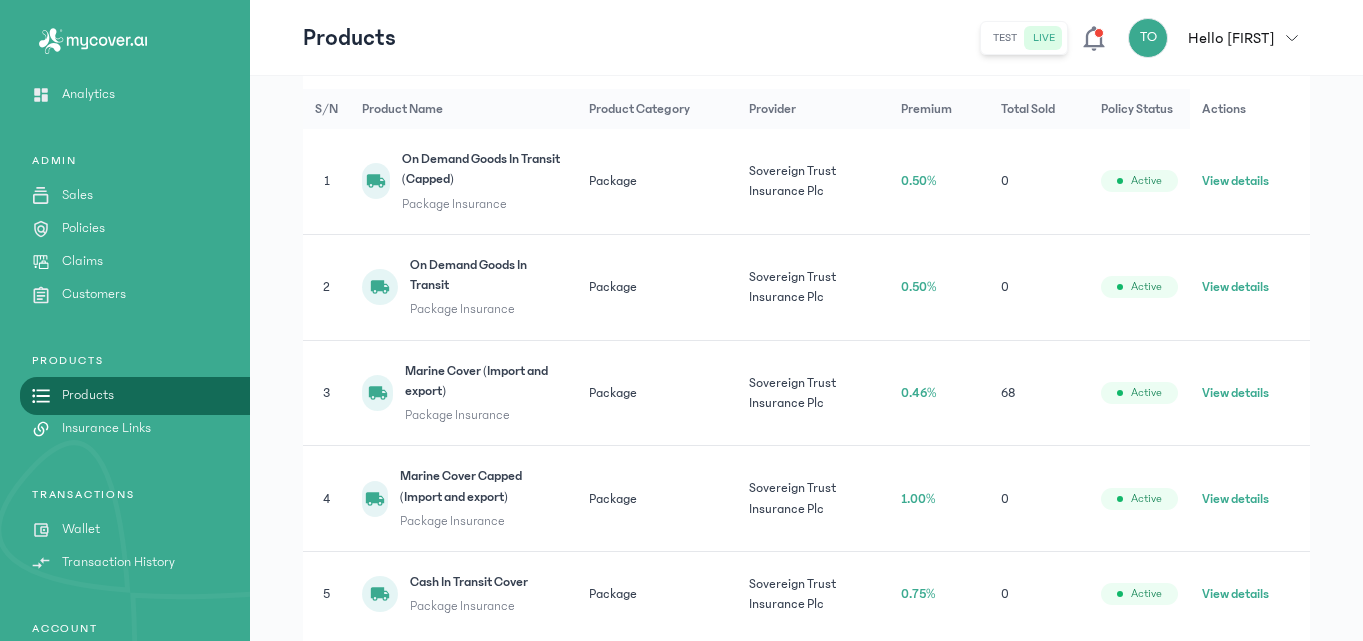 click on "View details" 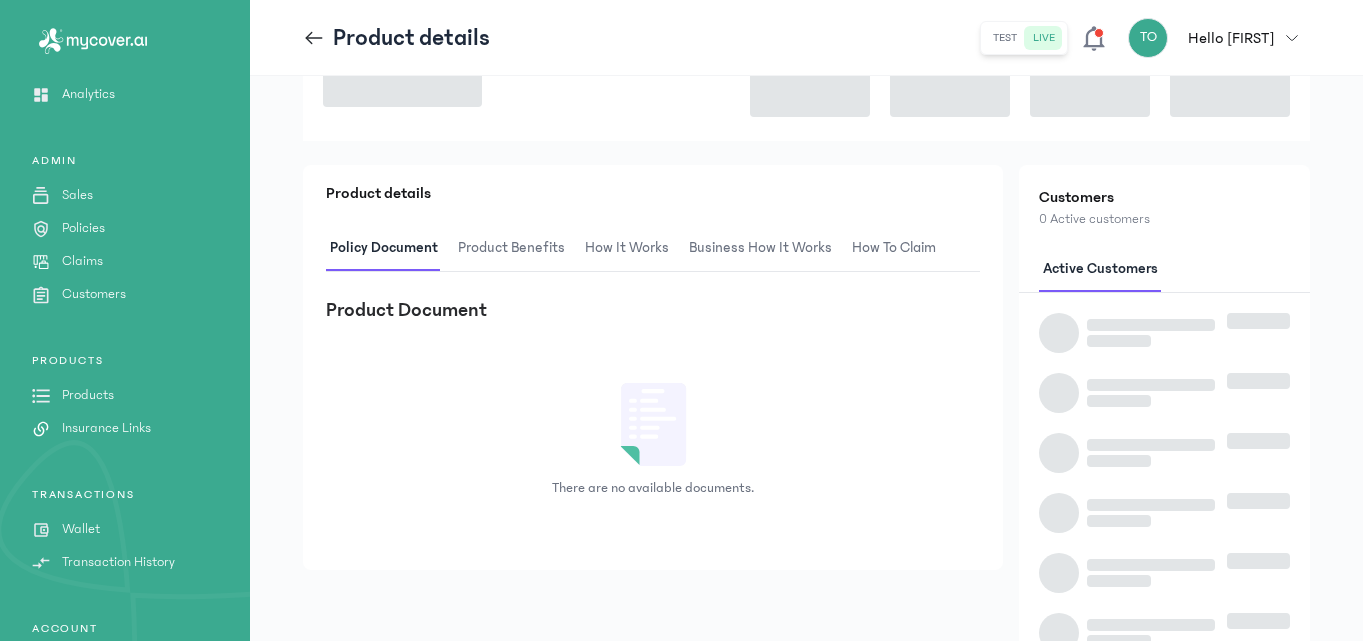 scroll, scrollTop: 0, scrollLeft: 0, axis: both 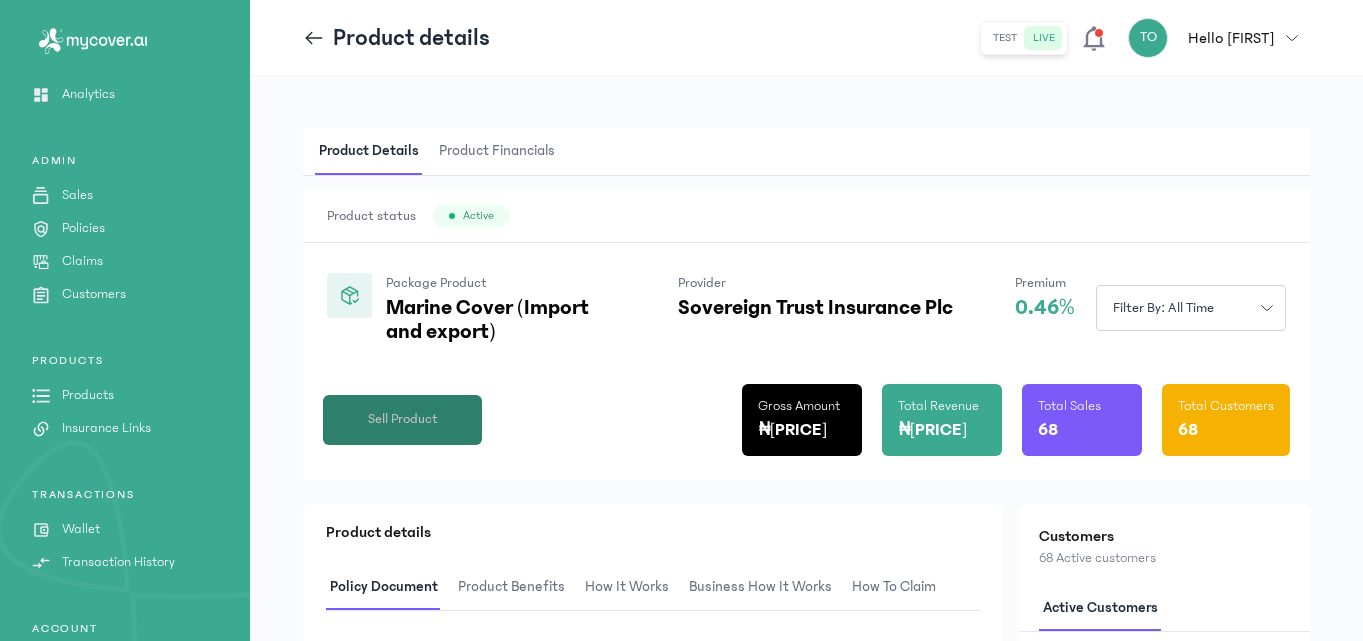 click on "Sell Product" at bounding box center (403, 419) 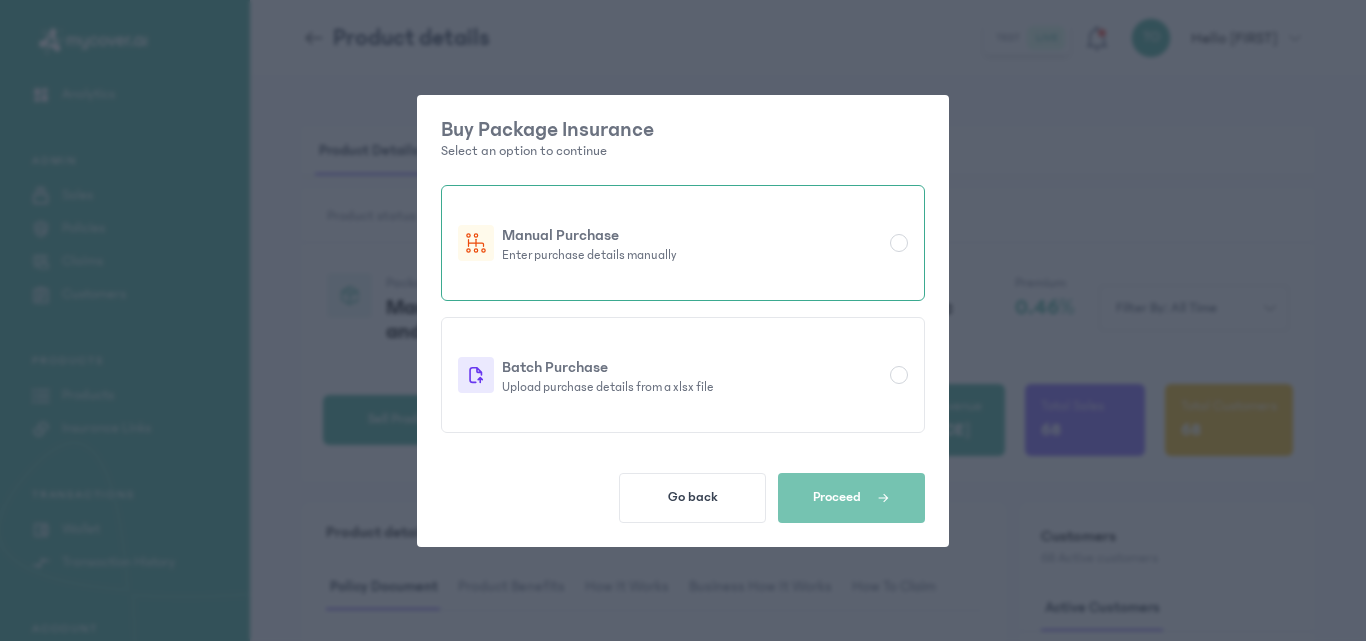 click on "Manual Purchase Enter purchase details manually" at bounding box center [683, 243] 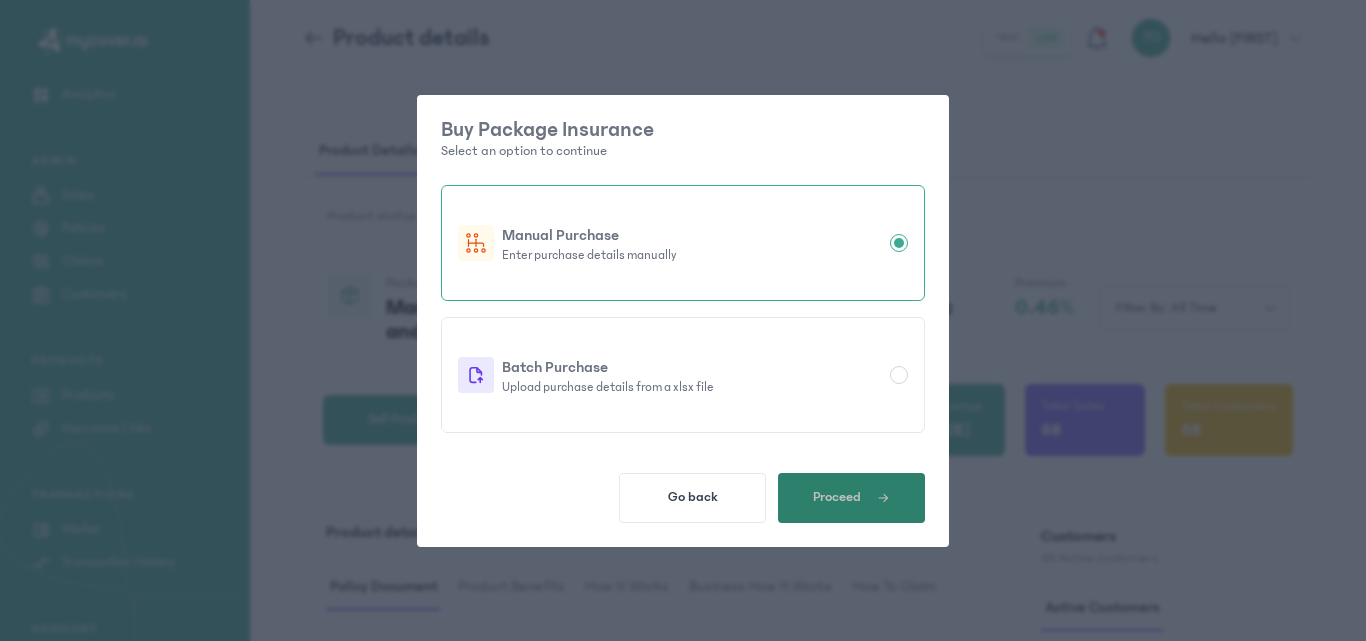click on "Proceed" 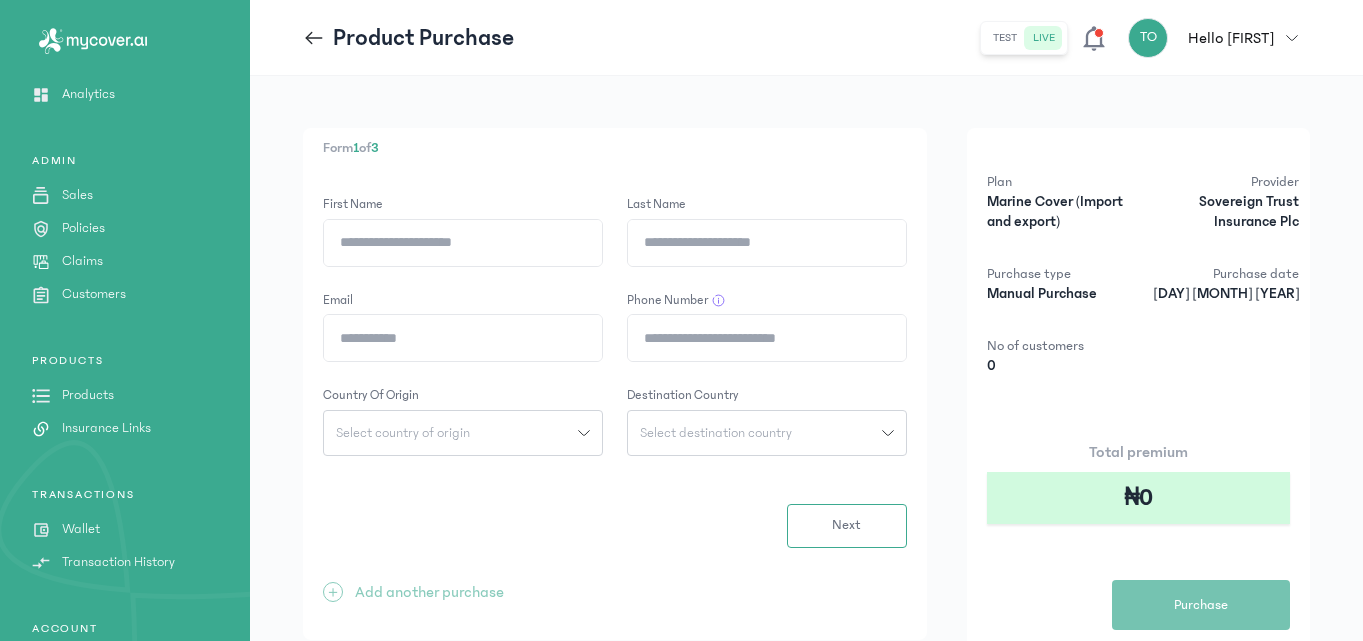 click on "First Name" 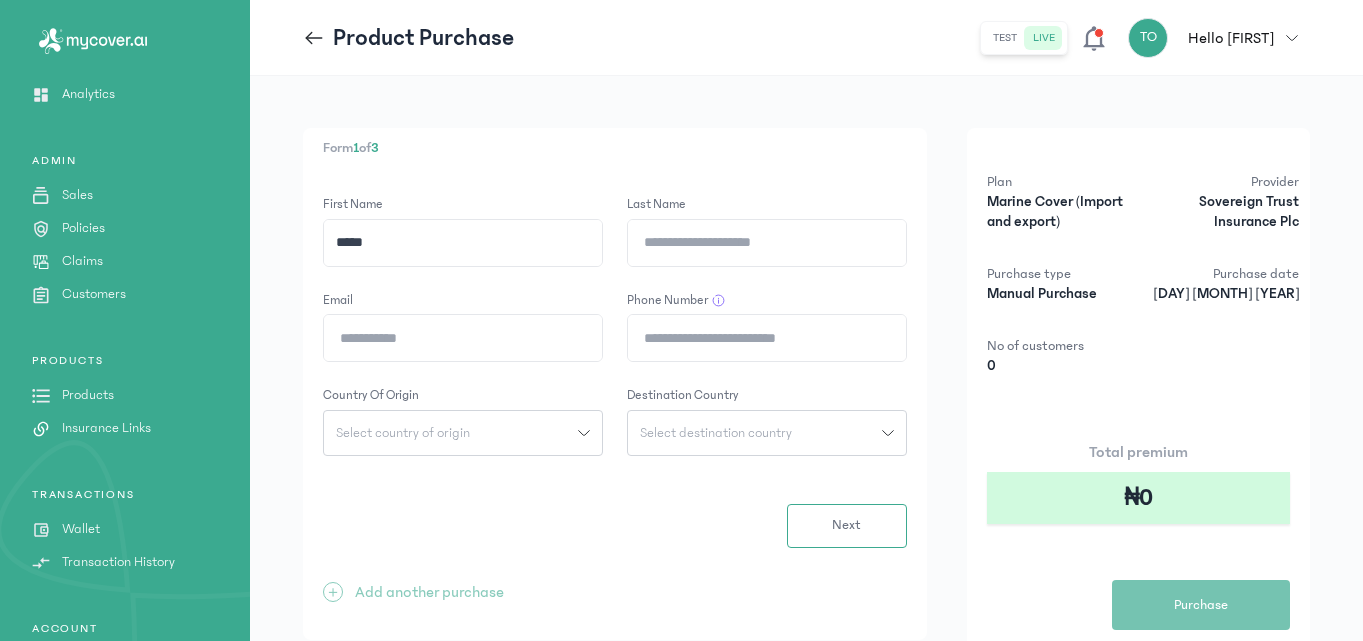 type on "*****" 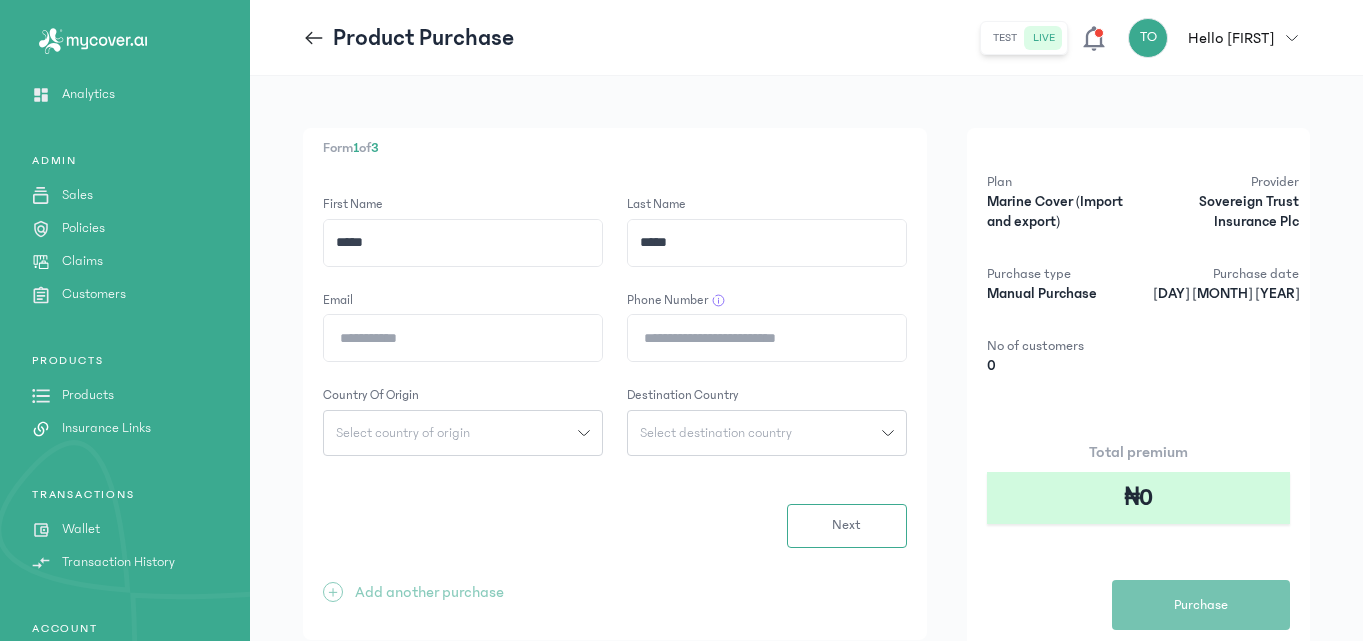 type on "*****" 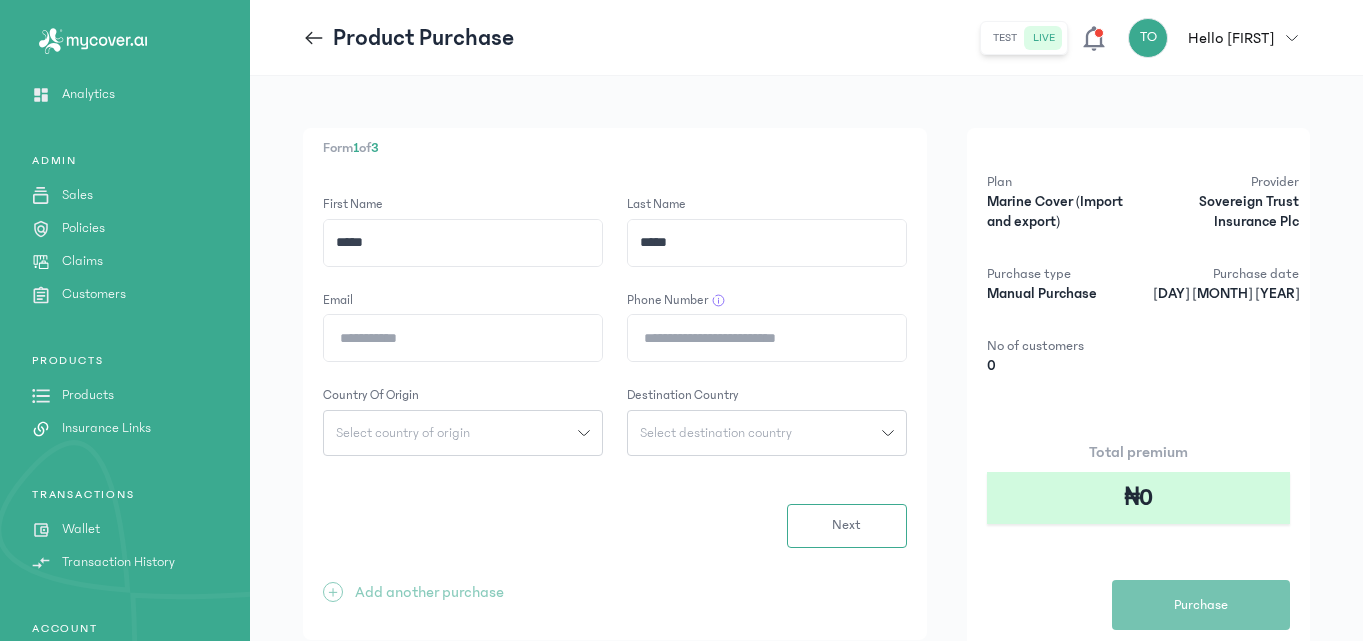 click on "Email" 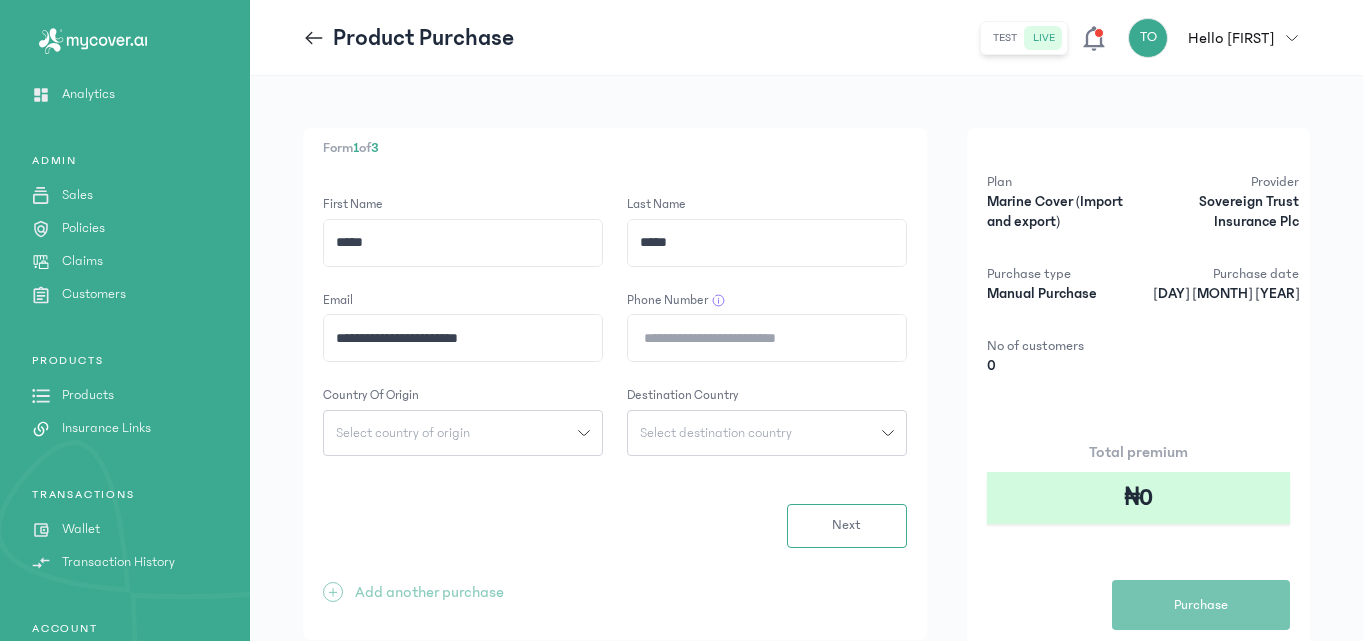 type on "**********" 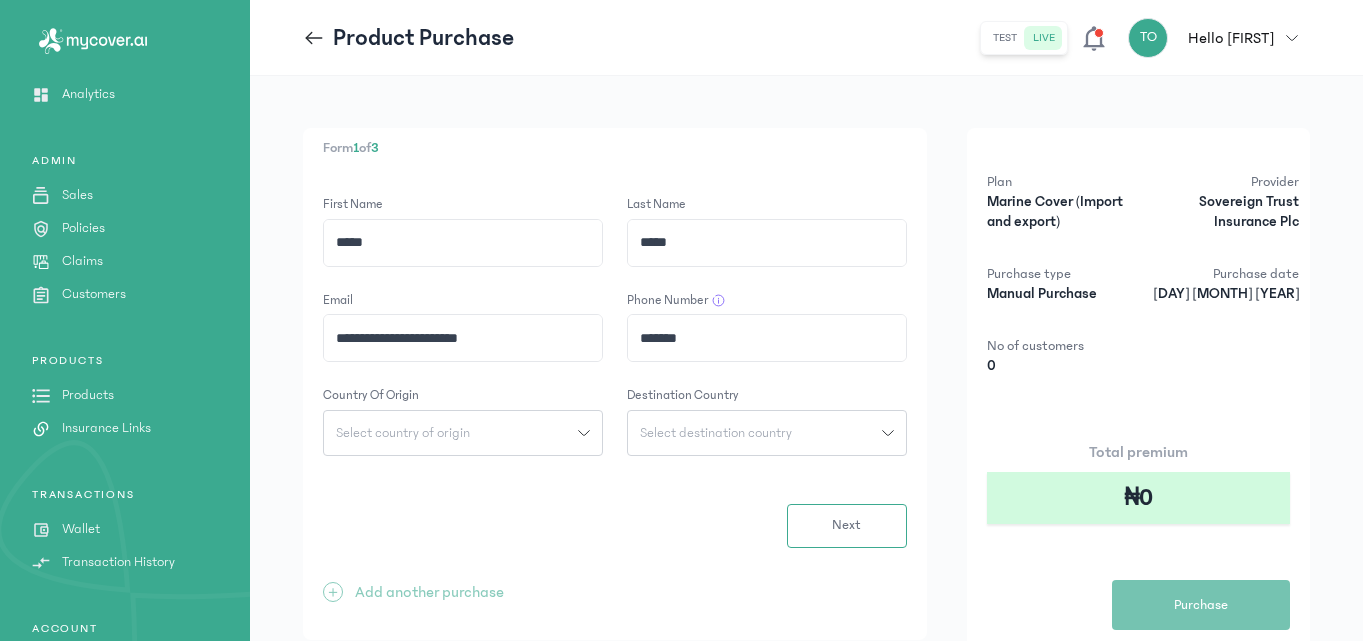 type on "**********" 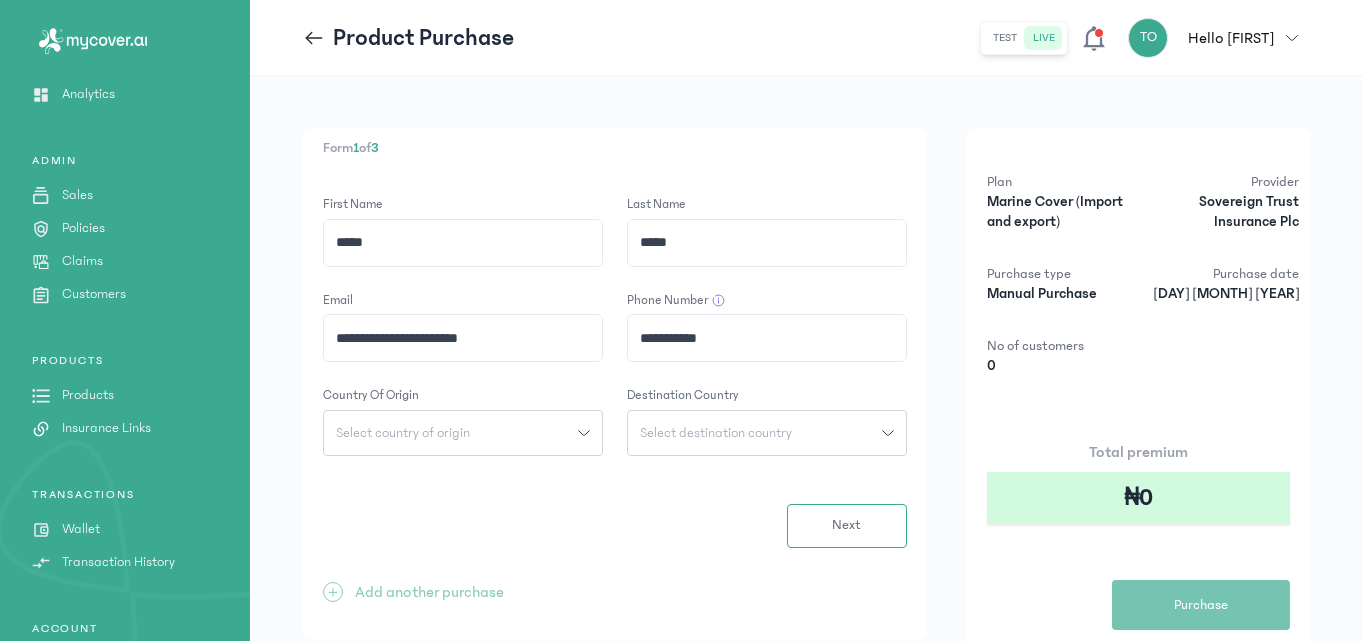 click on "Select country of origin" at bounding box center (403, 433) 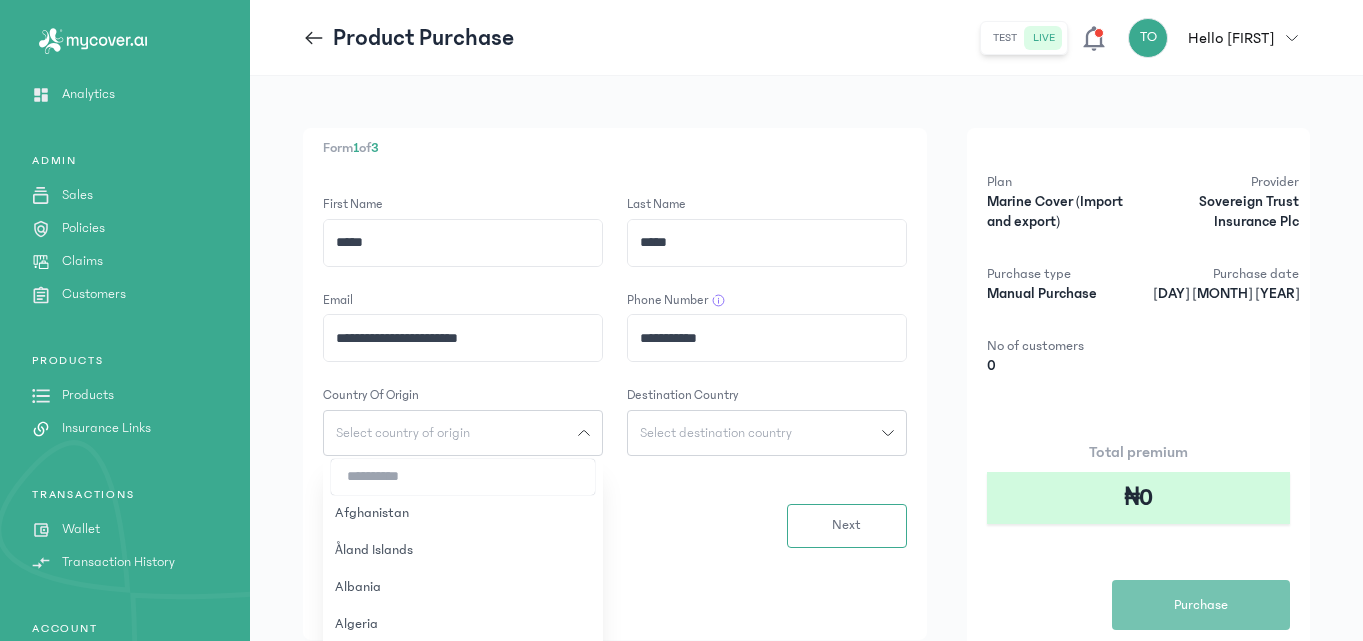 click at bounding box center (463, 477) 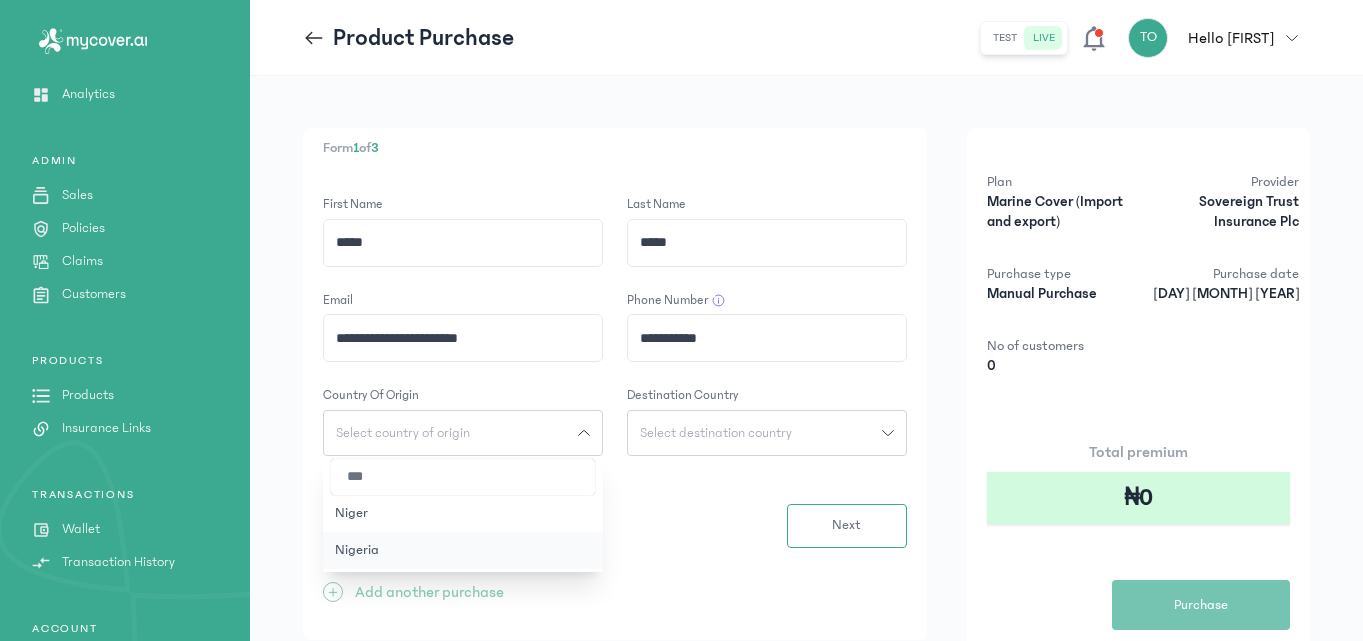 type on "***" 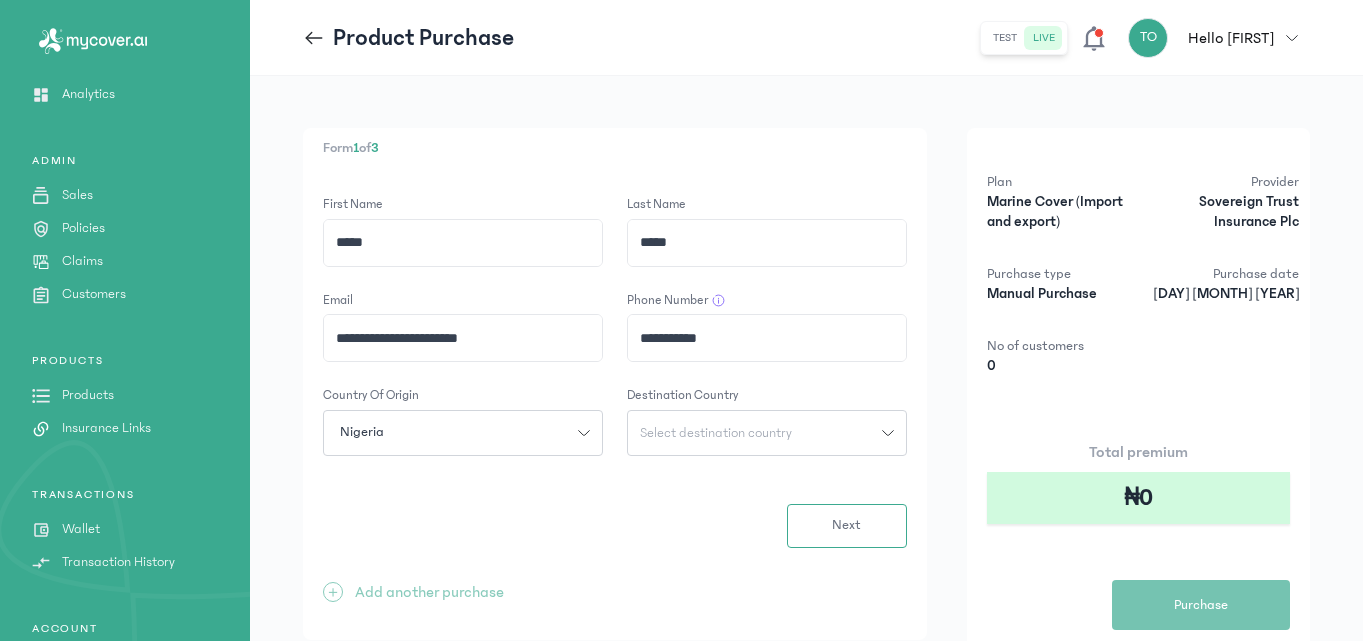click on "Select destination country" 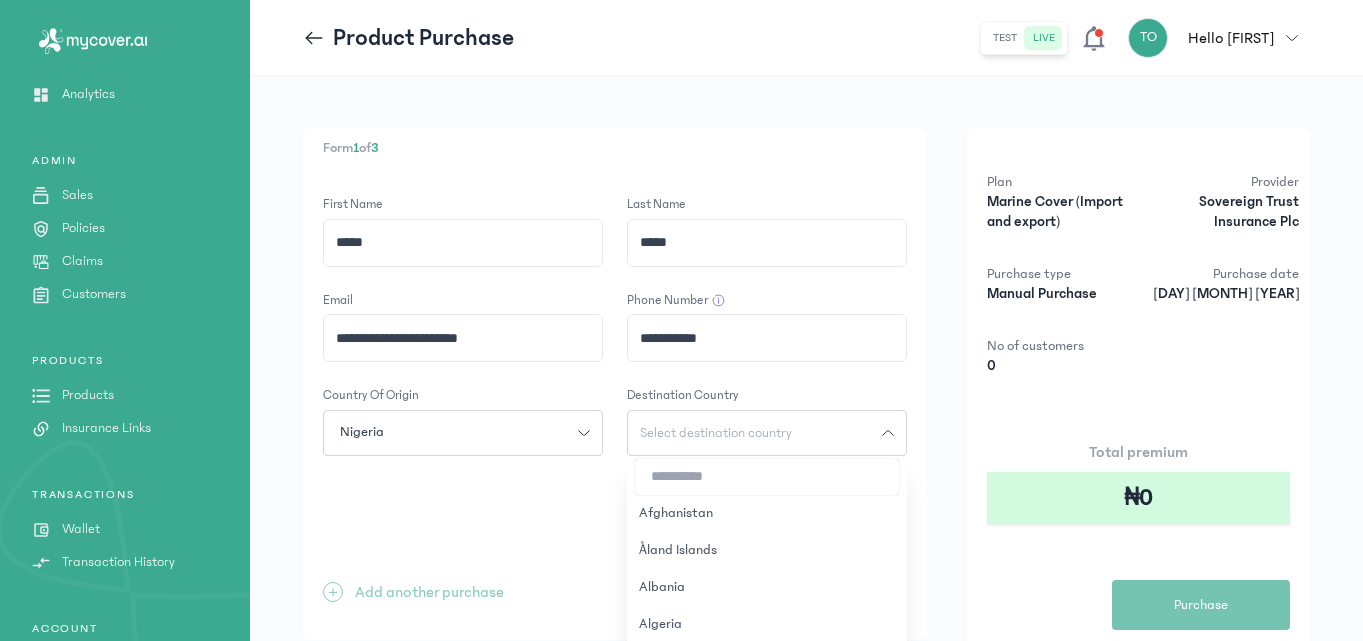 click at bounding box center (767, 477) 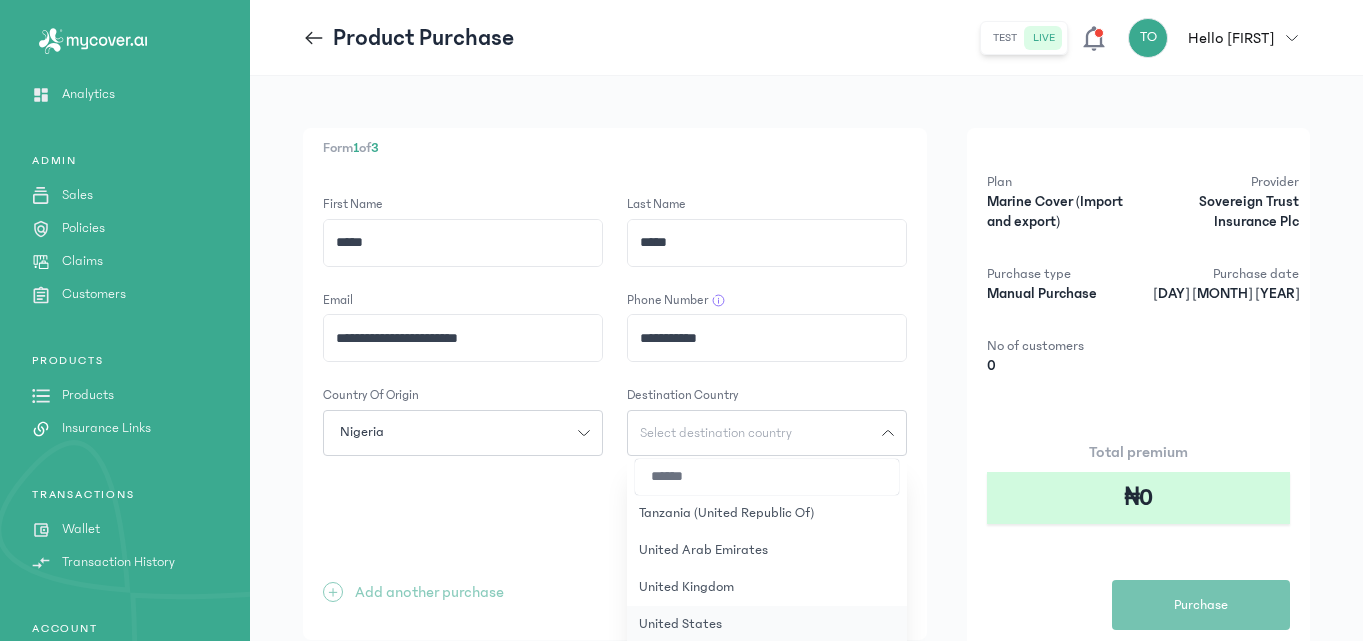 type on "******" 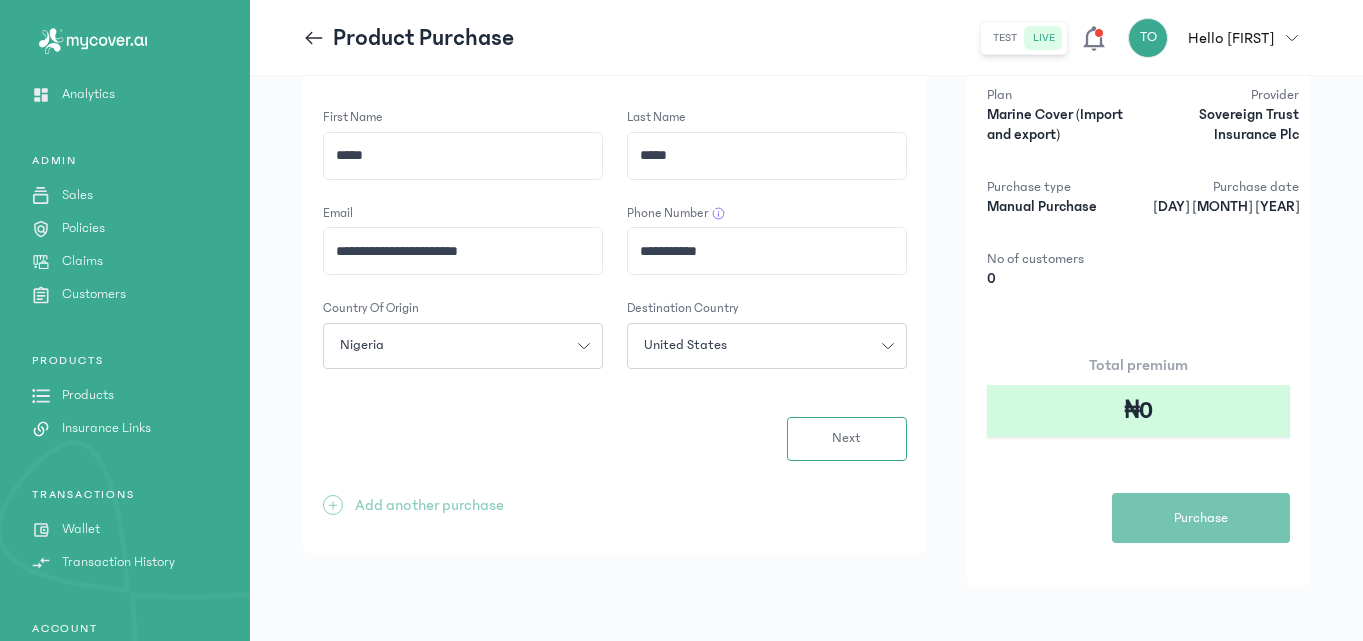 scroll, scrollTop: 97, scrollLeft: 0, axis: vertical 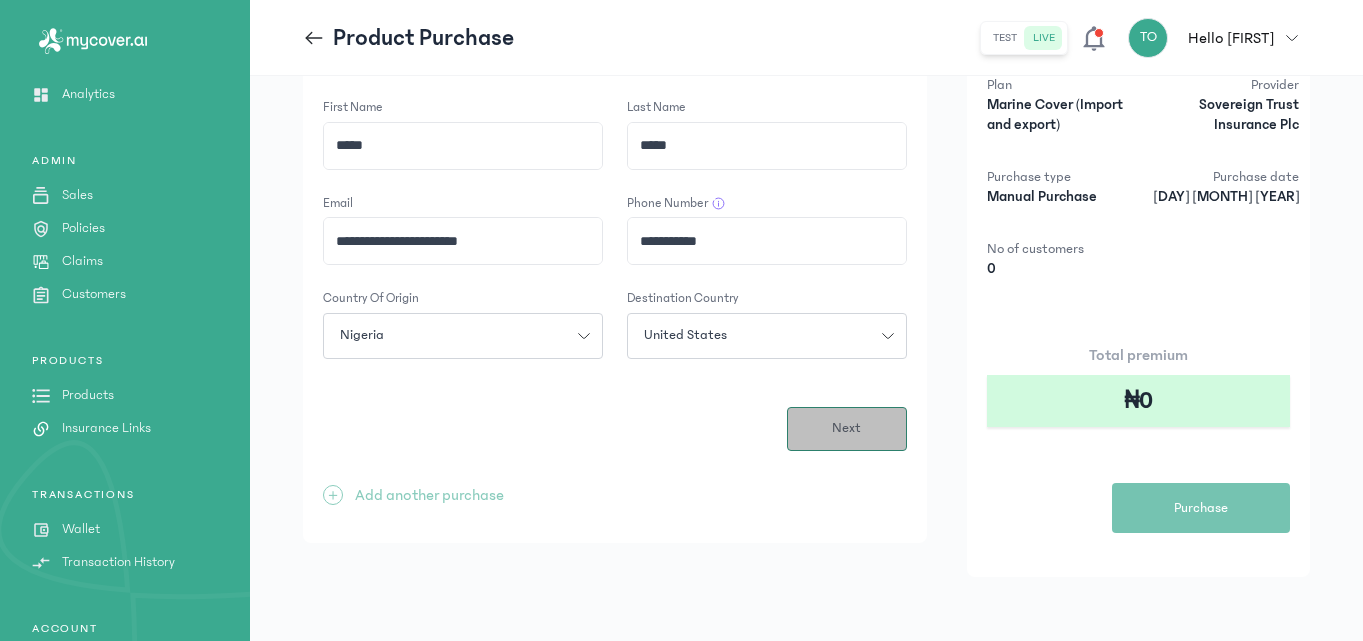 click on "Next" at bounding box center [846, 428] 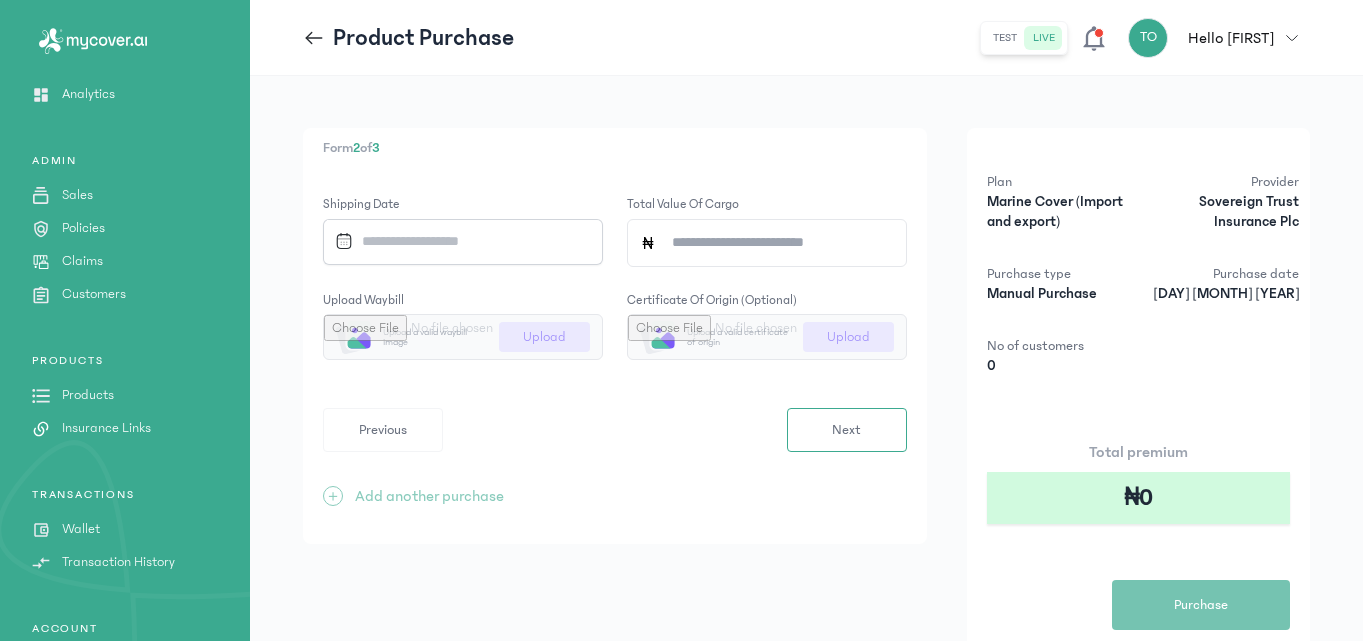 click at bounding box center [463, 337] 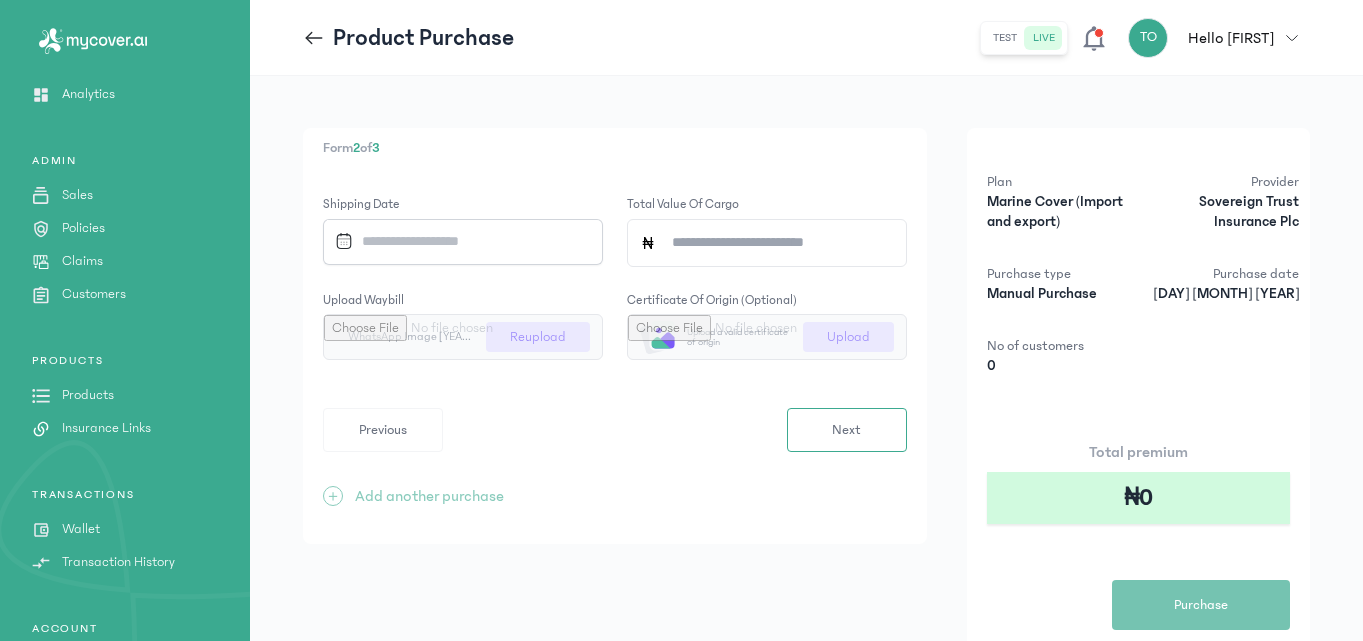 click at bounding box center [456, 241] 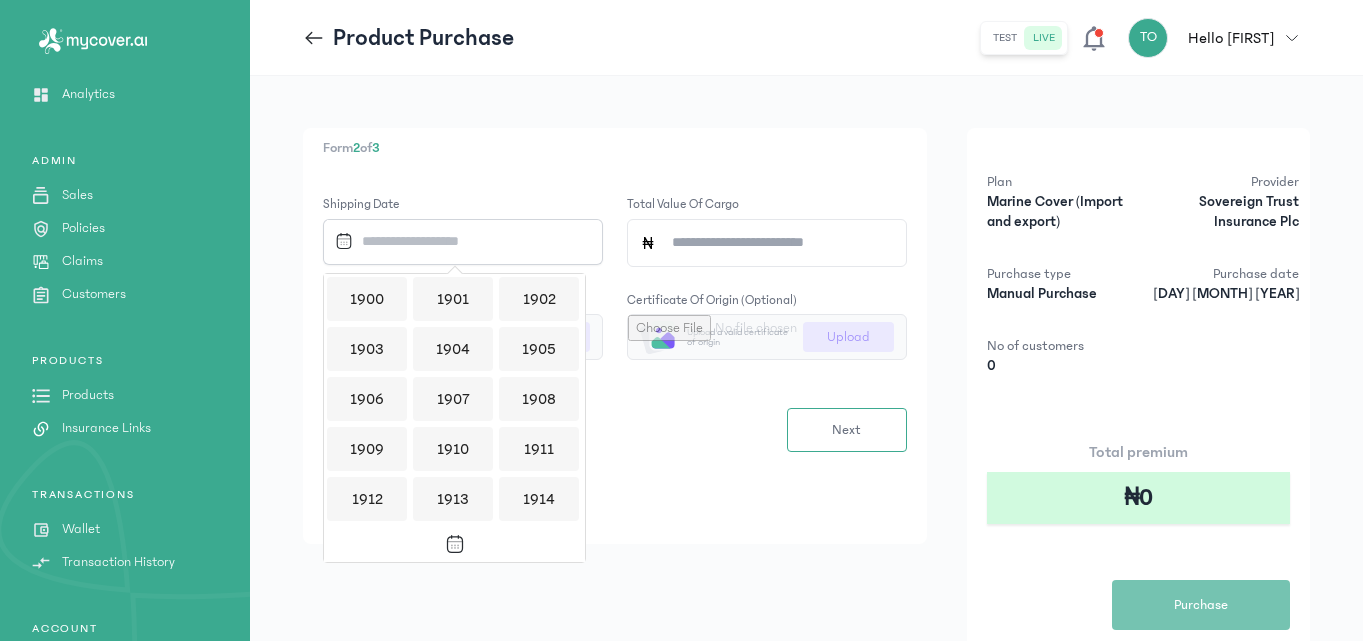 scroll, scrollTop: 1939, scrollLeft: 0, axis: vertical 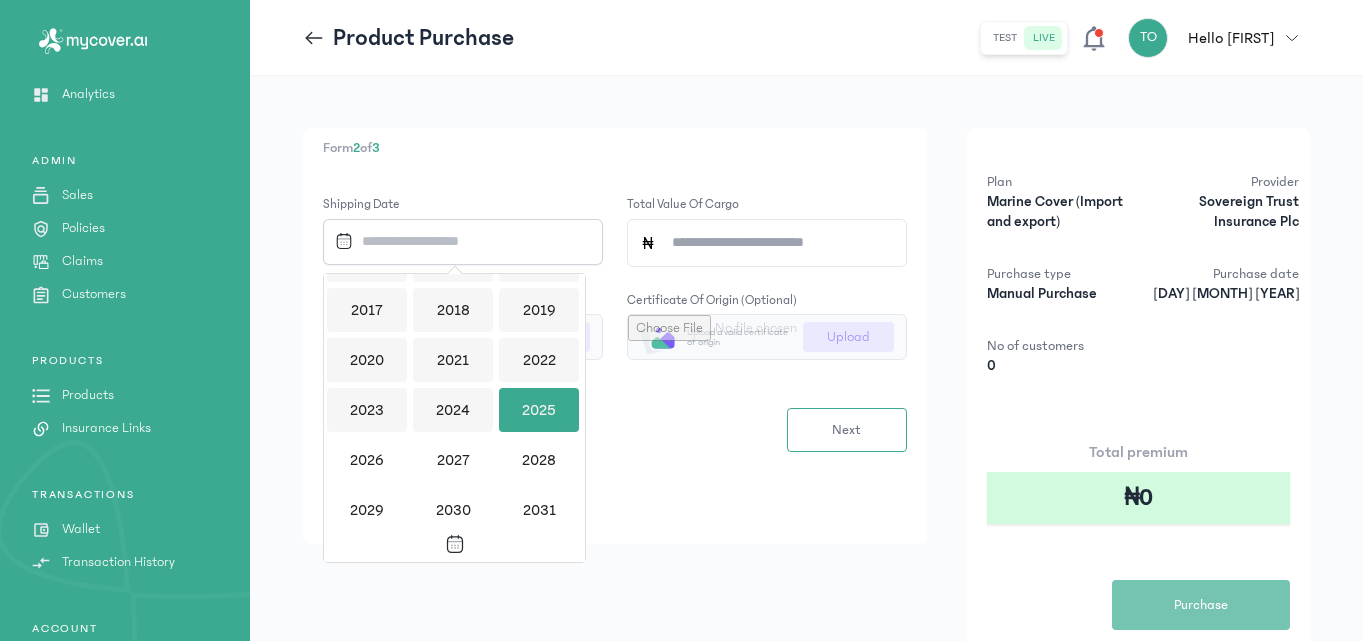 click on "2025" at bounding box center (539, 410) 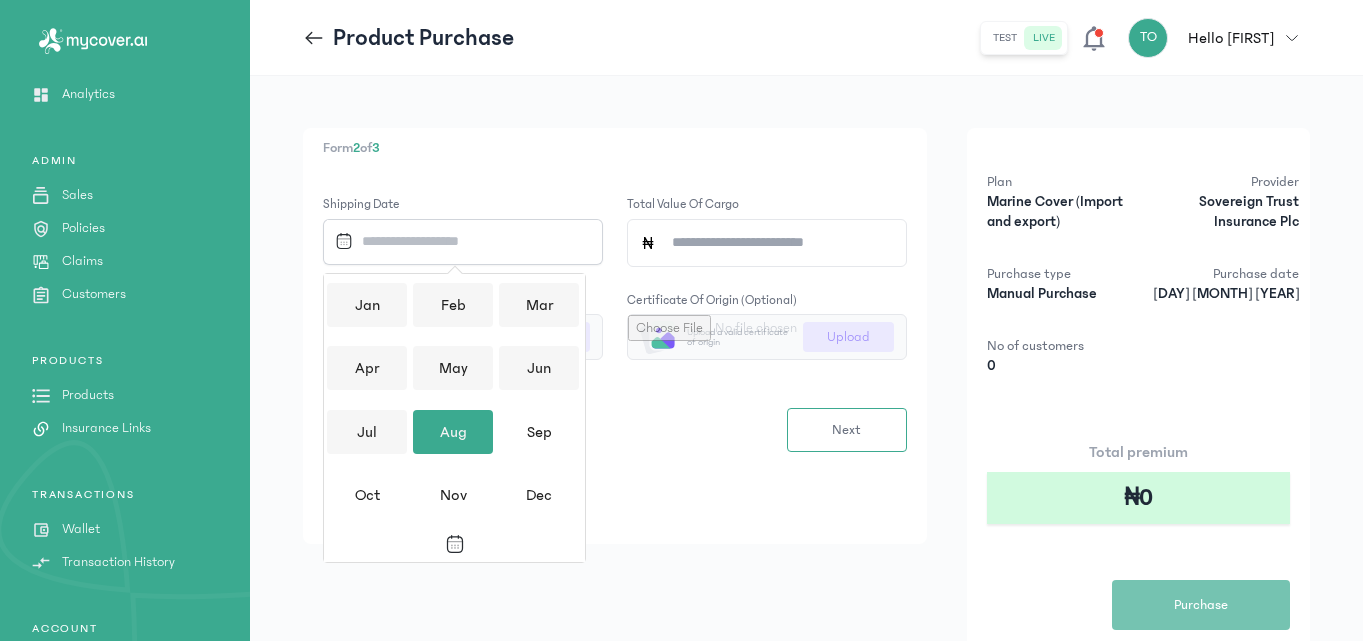 click on "Aug" at bounding box center [453, 432] 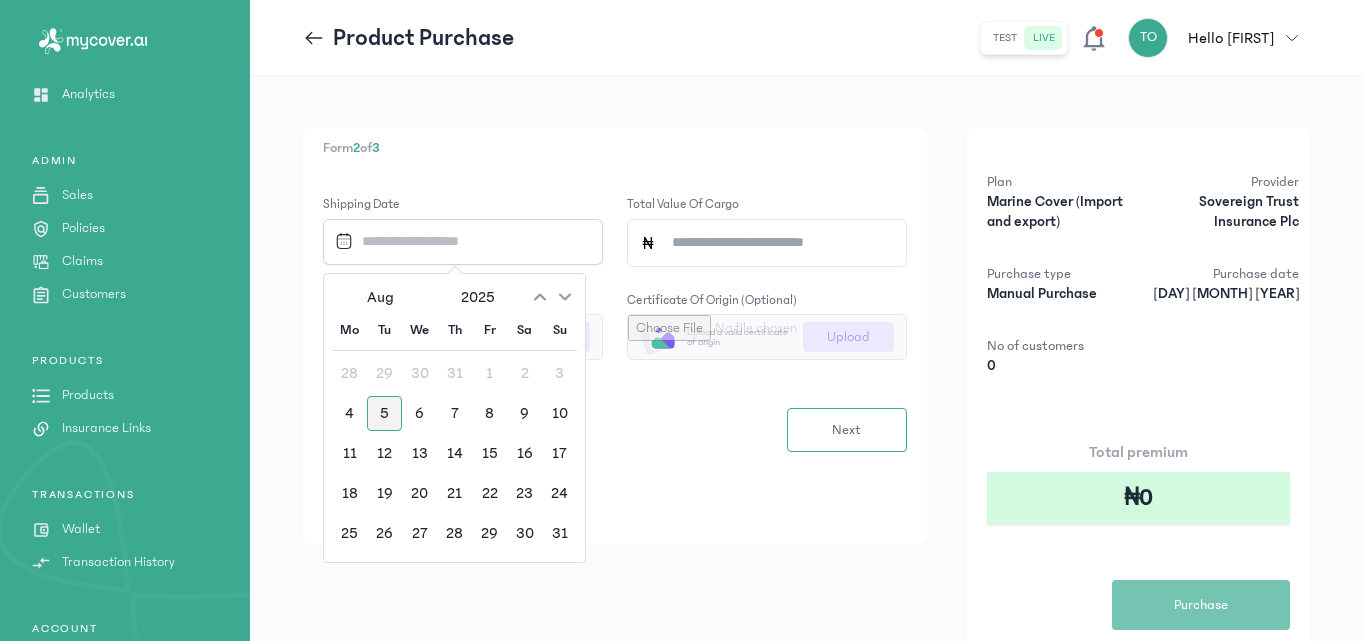 click on "5" at bounding box center [384, 413] 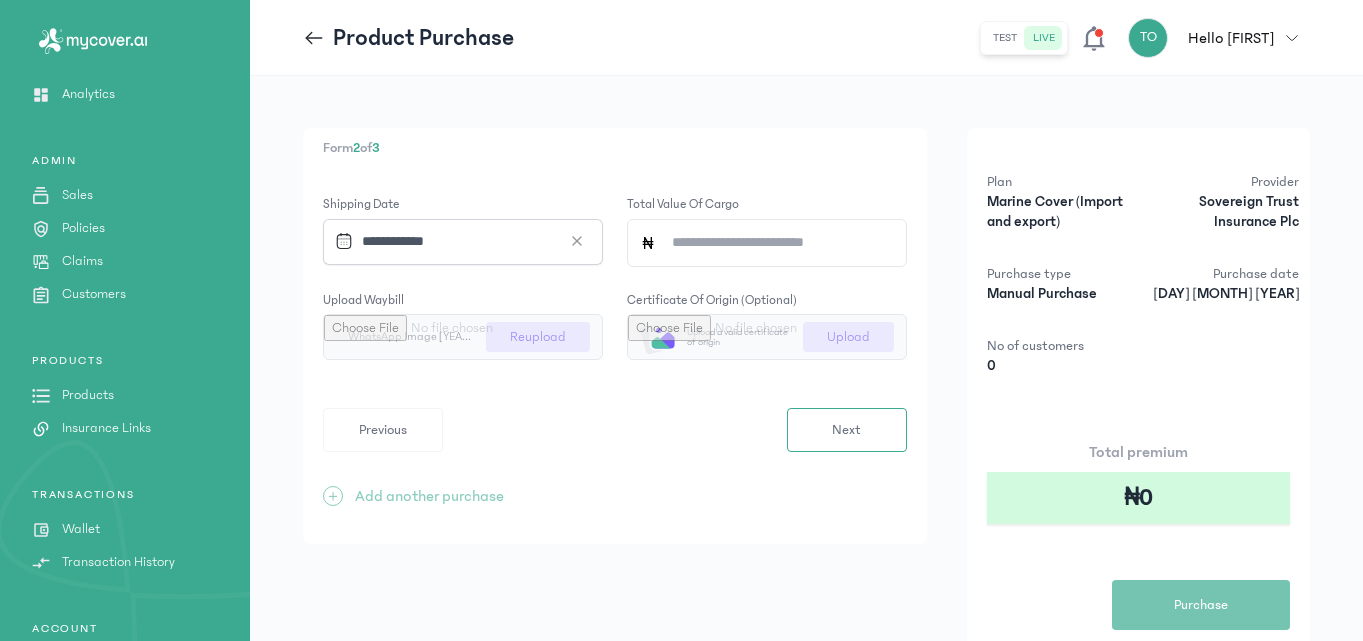 click on "Total value of cargo" 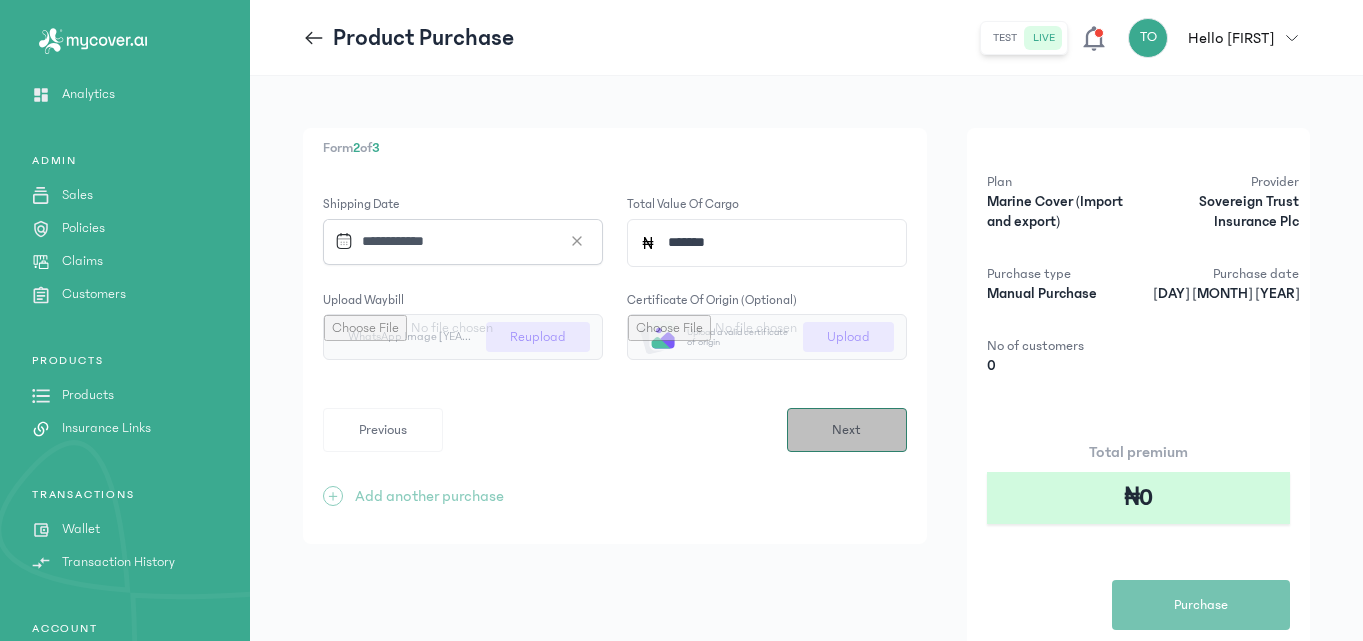 type on "*******" 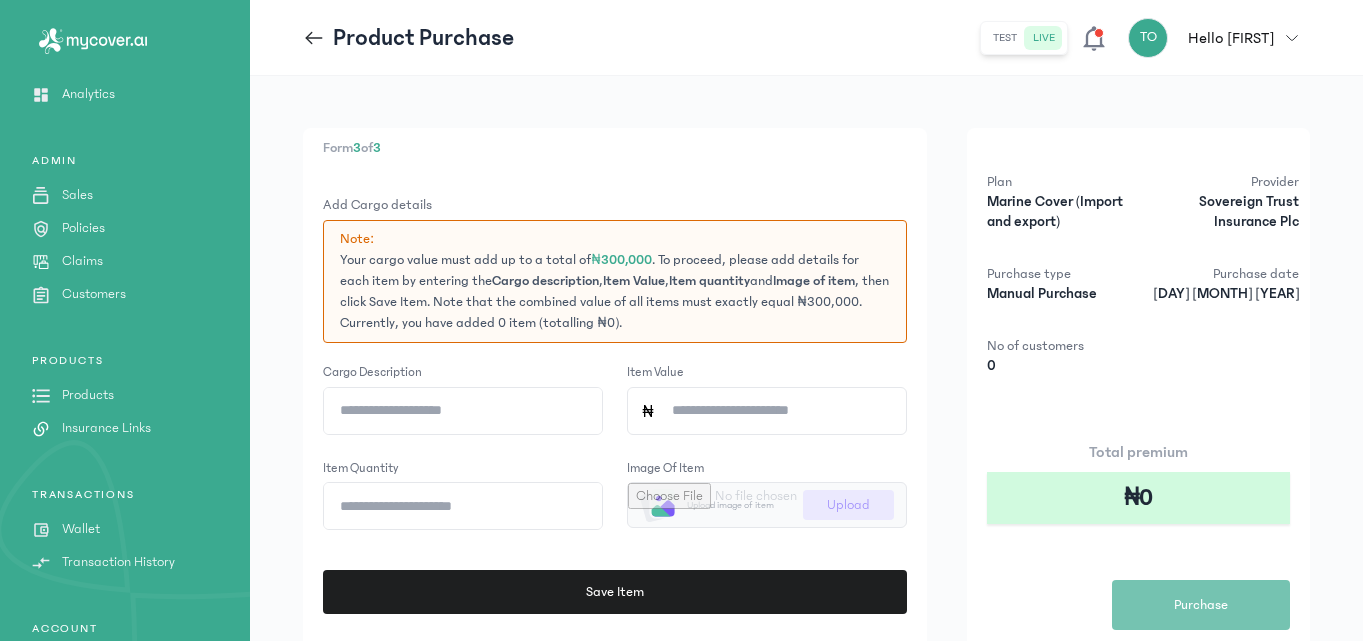 click on "Cargo description" 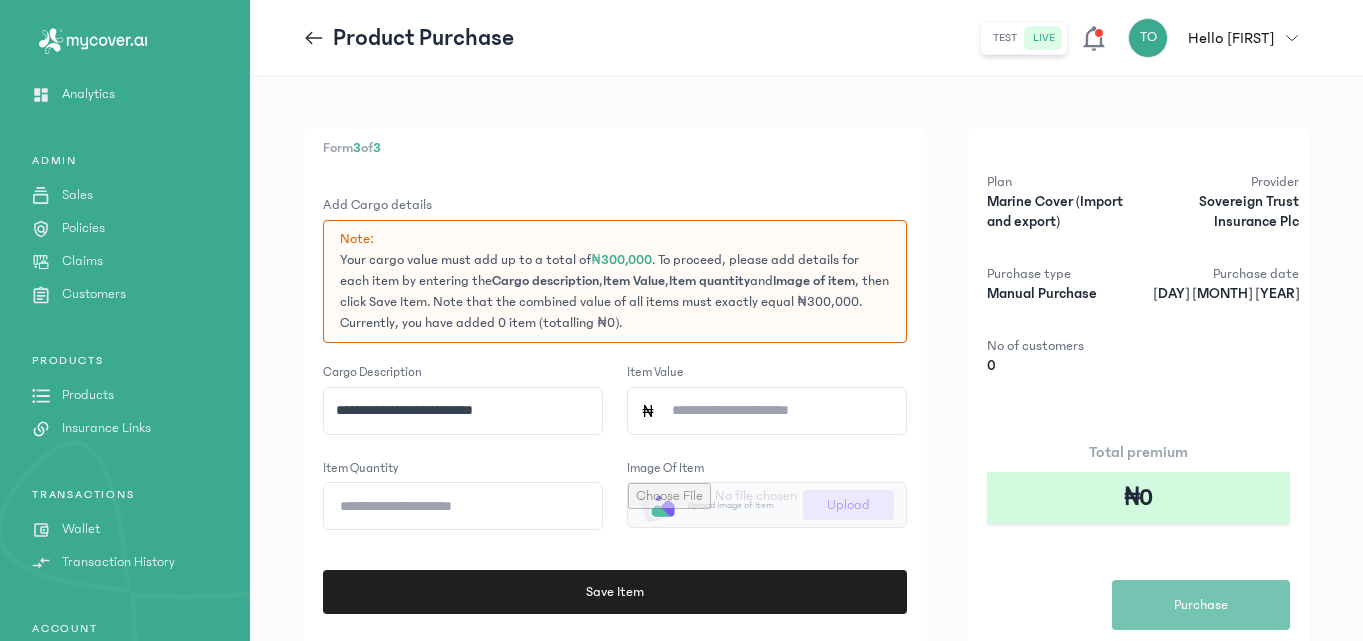 type on "**********" 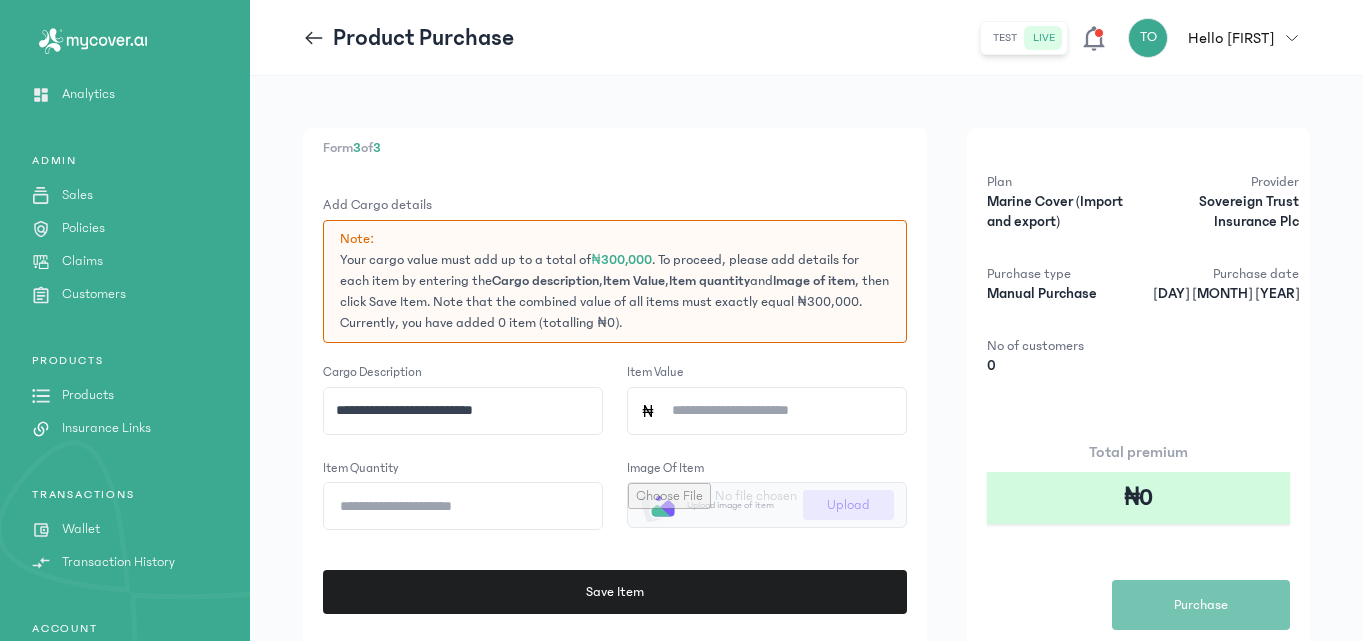 click on "Item Value" 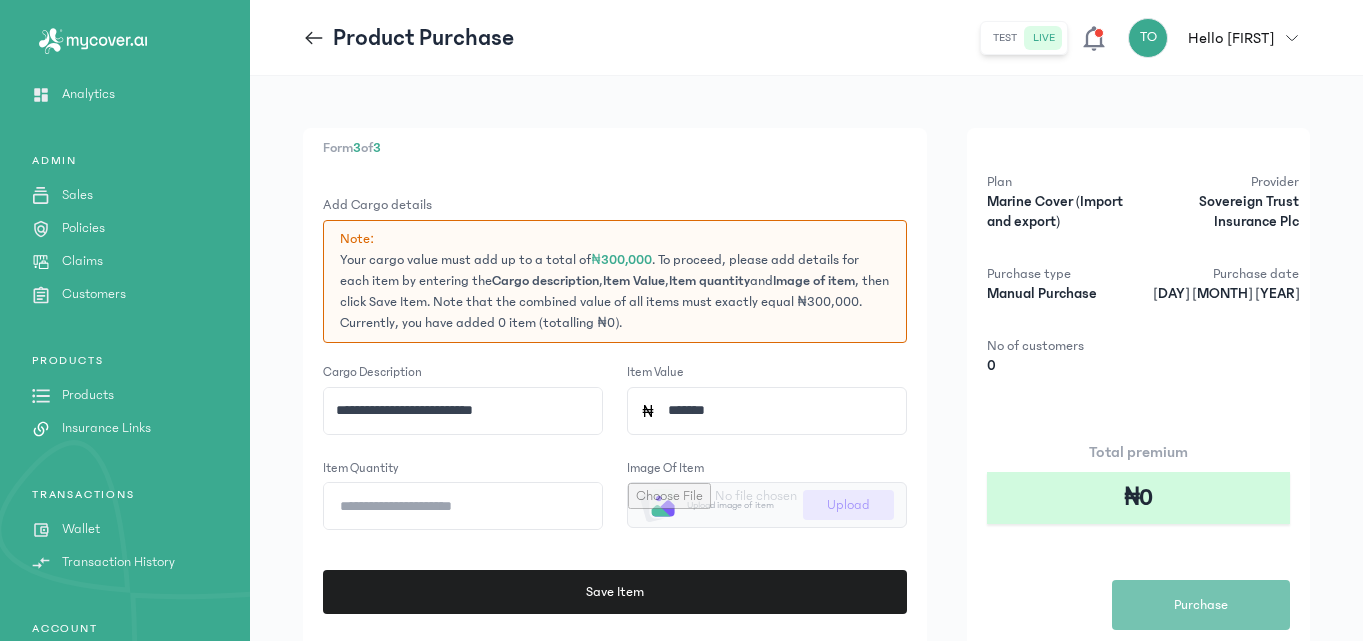 type on "*******" 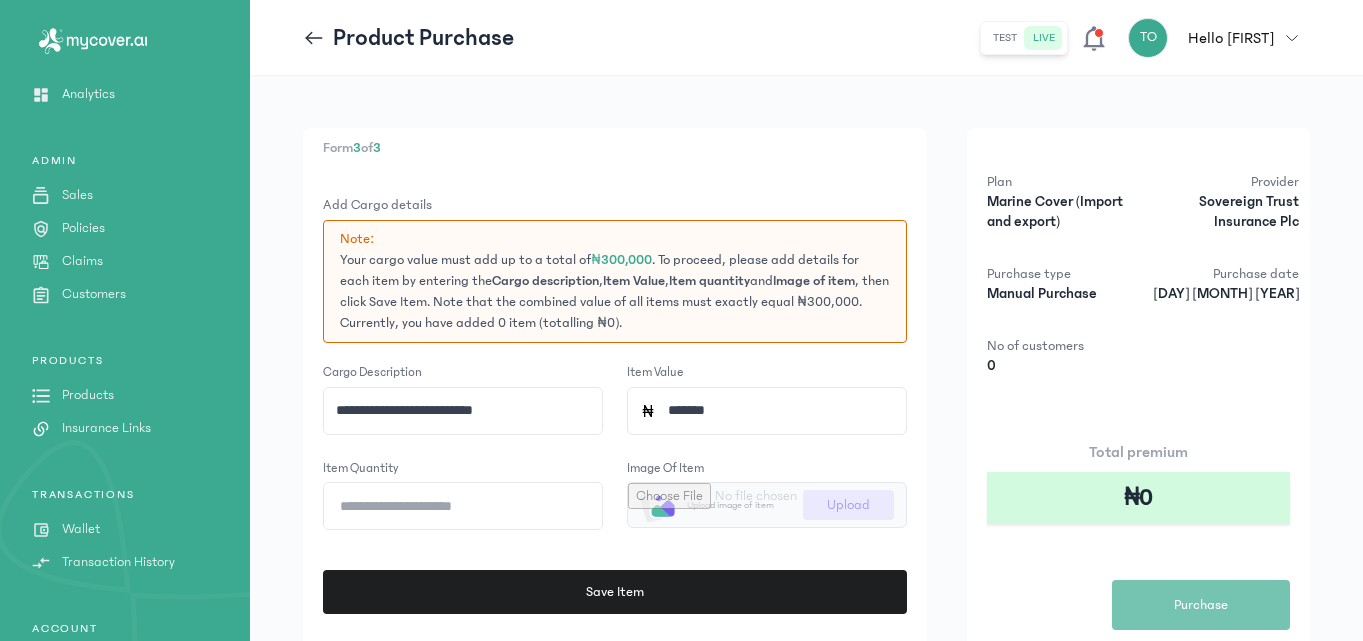click on "Item quantity" 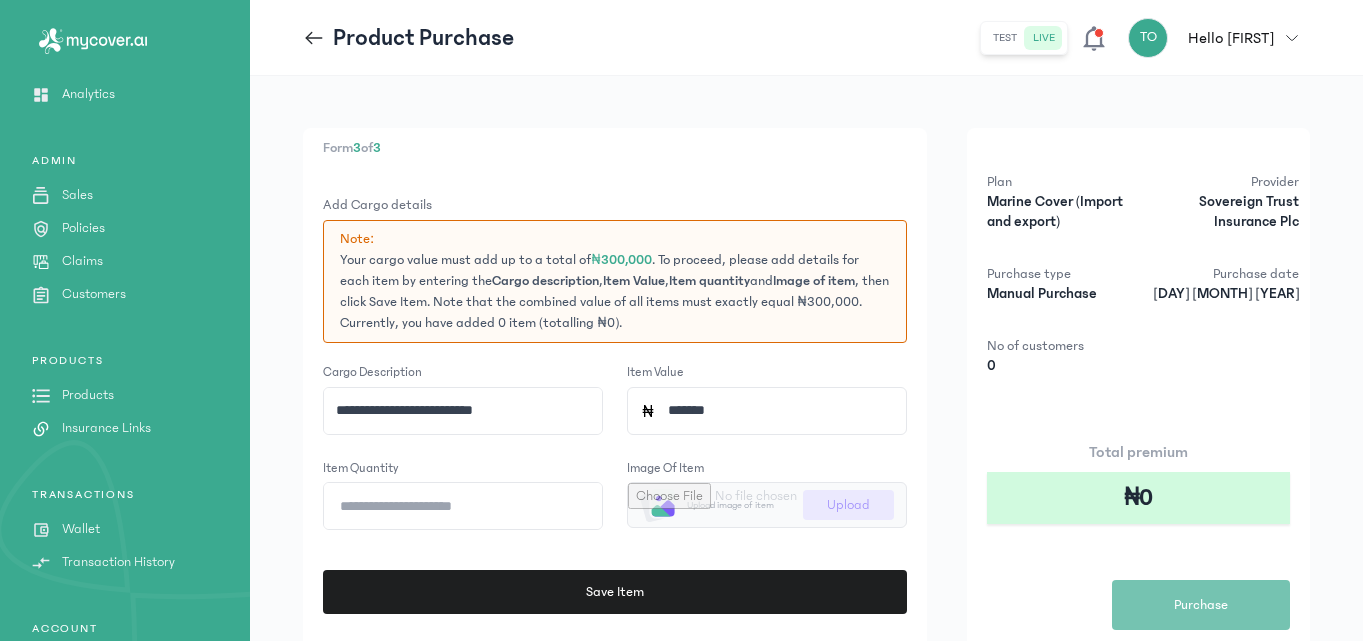 type on "*" 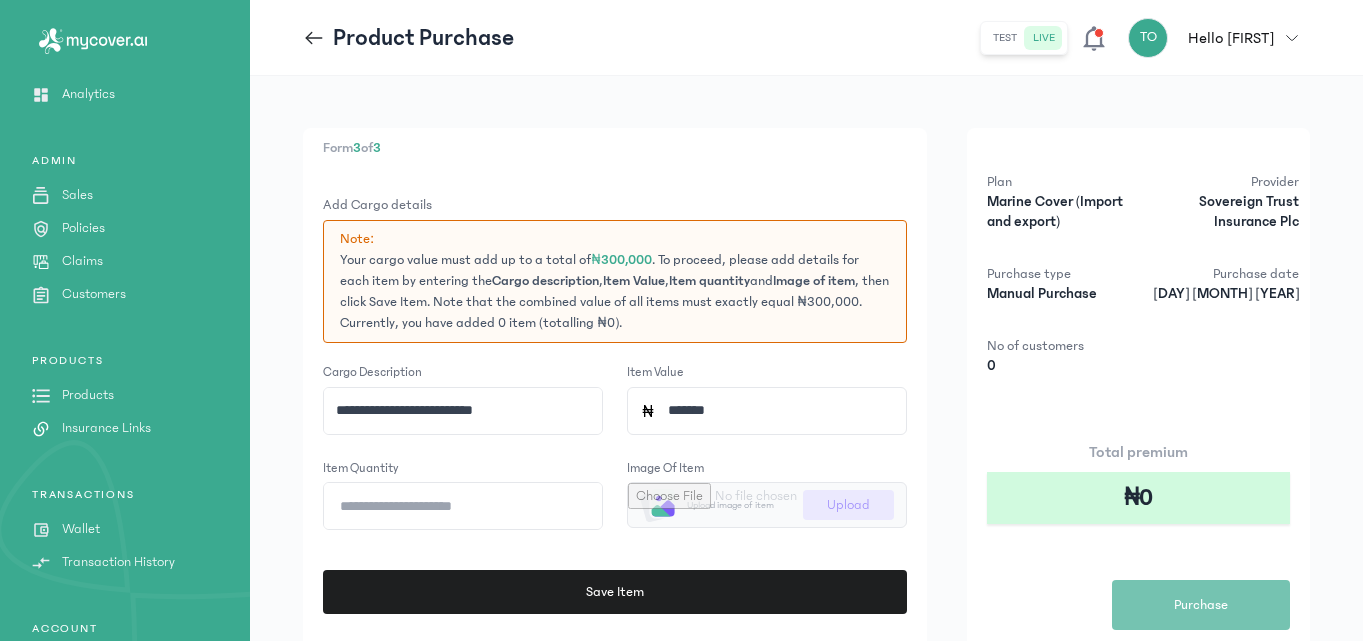 click at bounding box center (767, 505) 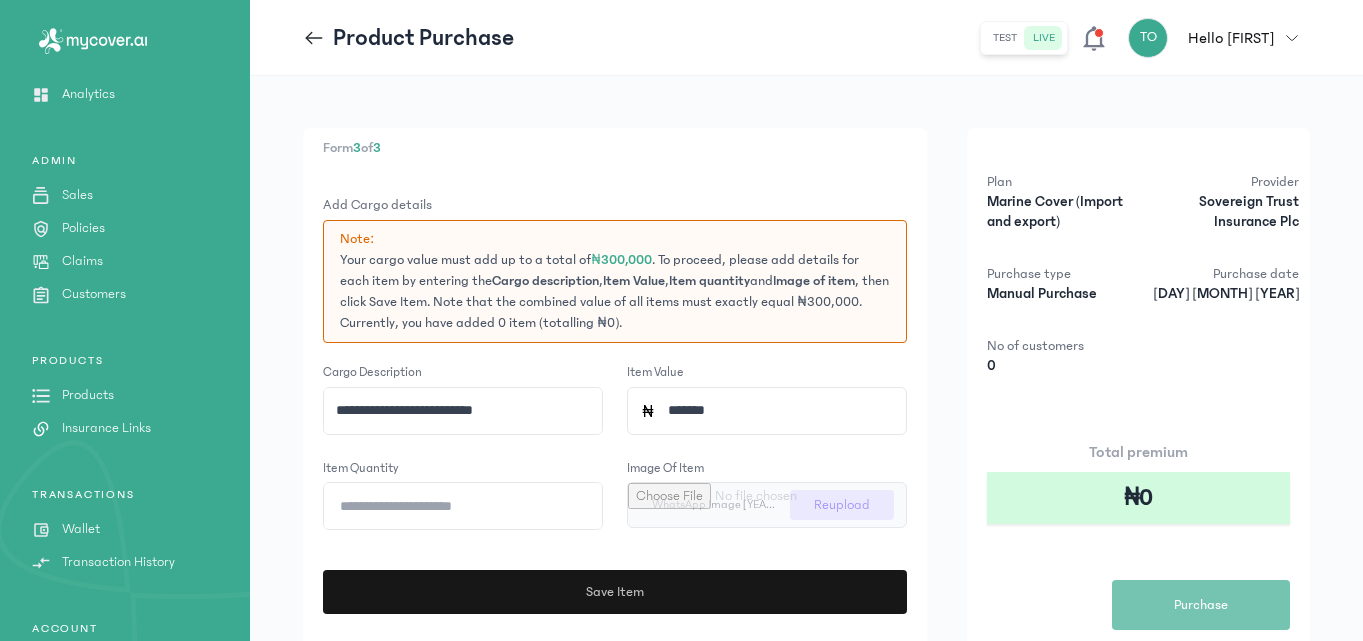 click on "Save Item" at bounding box center [614, 592] 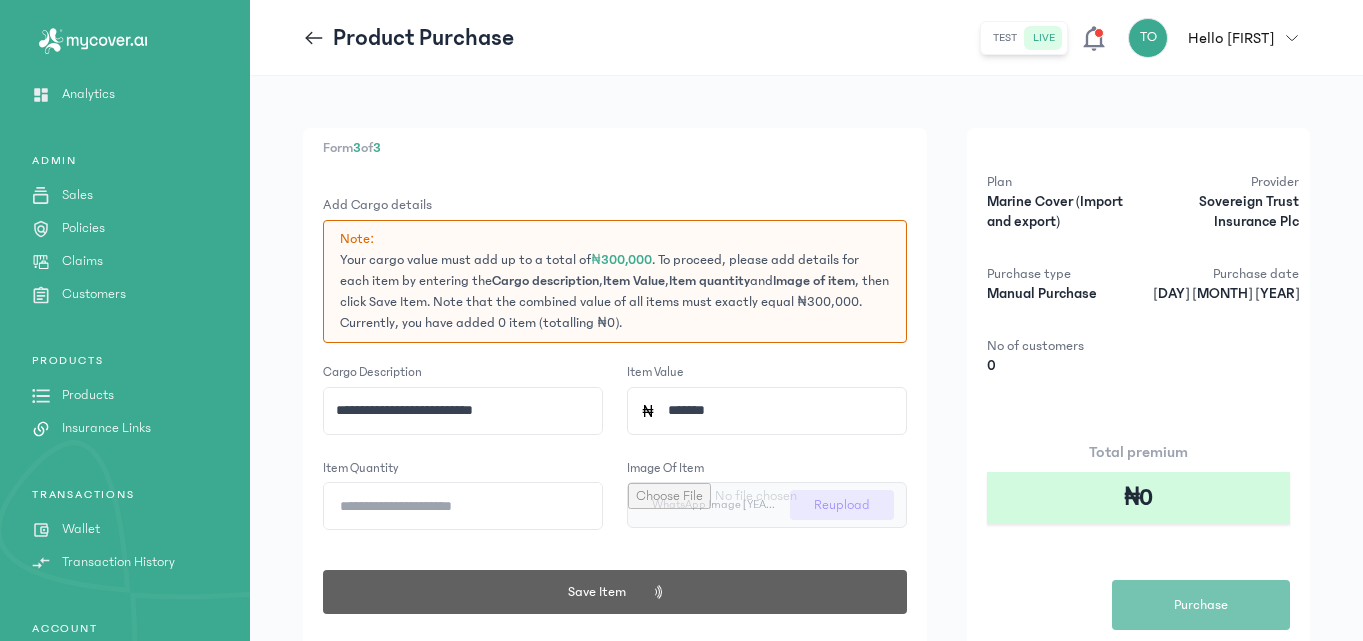 scroll, scrollTop: 221, scrollLeft: 0, axis: vertical 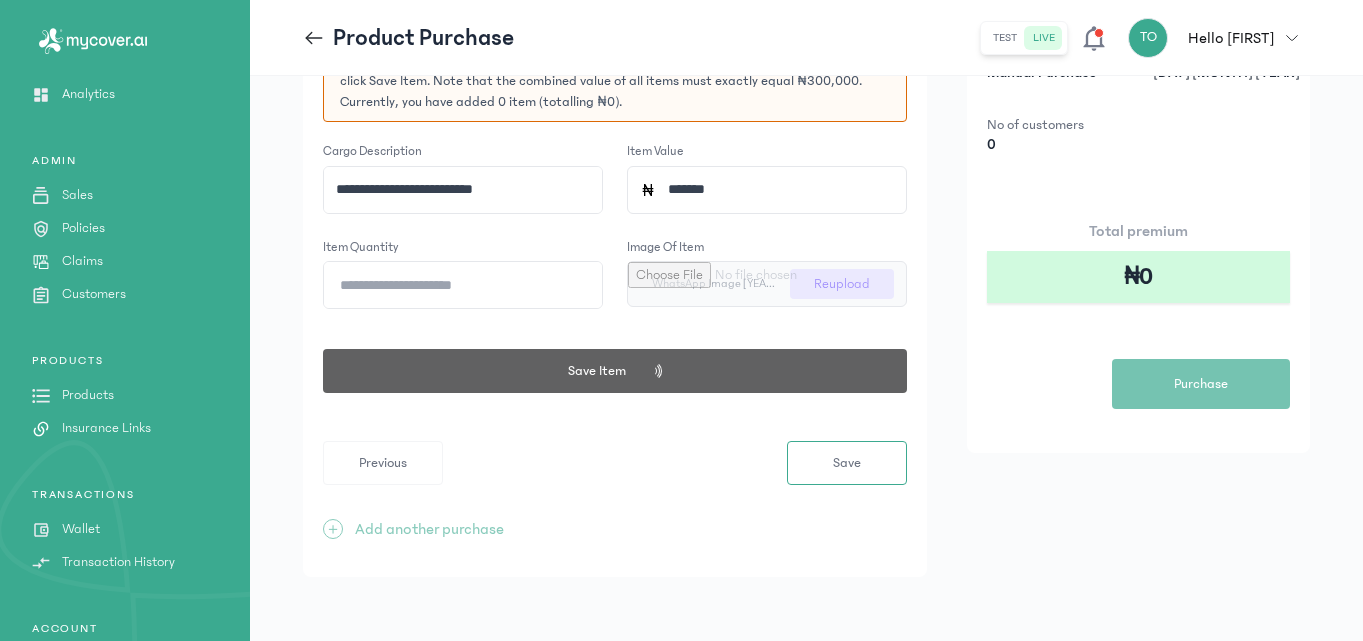 type 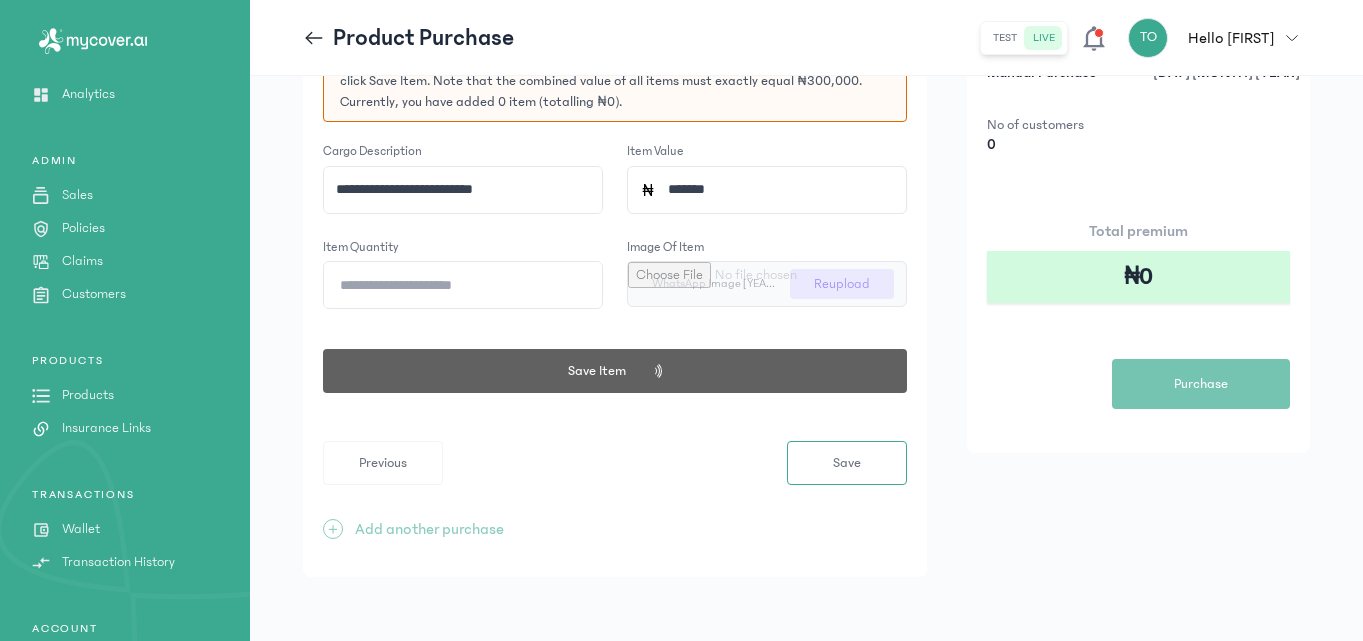 type 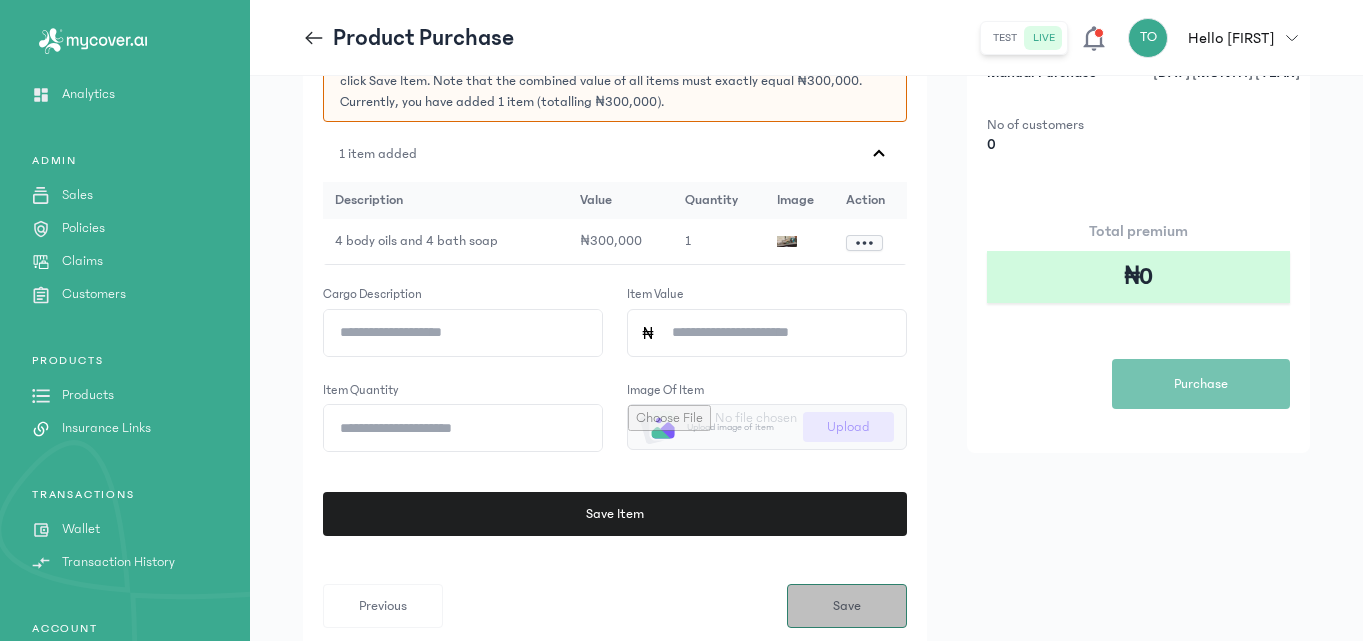 click on "Save" at bounding box center (847, 606) 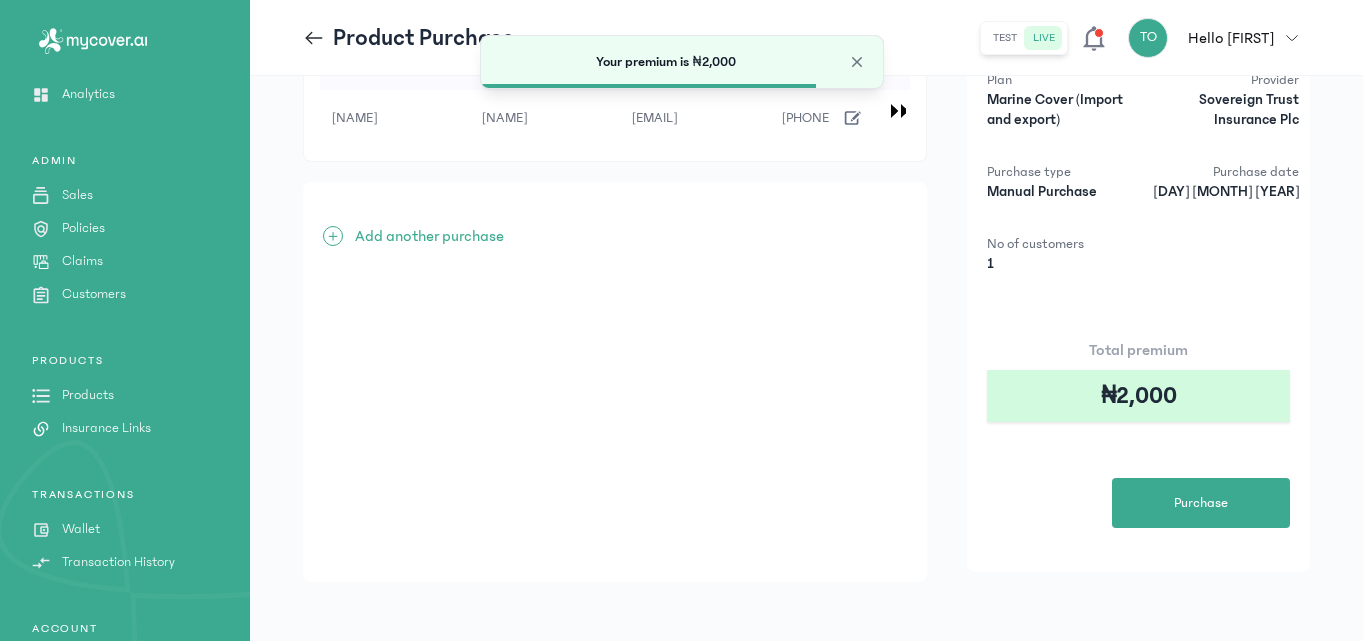 scroll, scrollTop: 110, scrollLeft: 0, axis: vertical 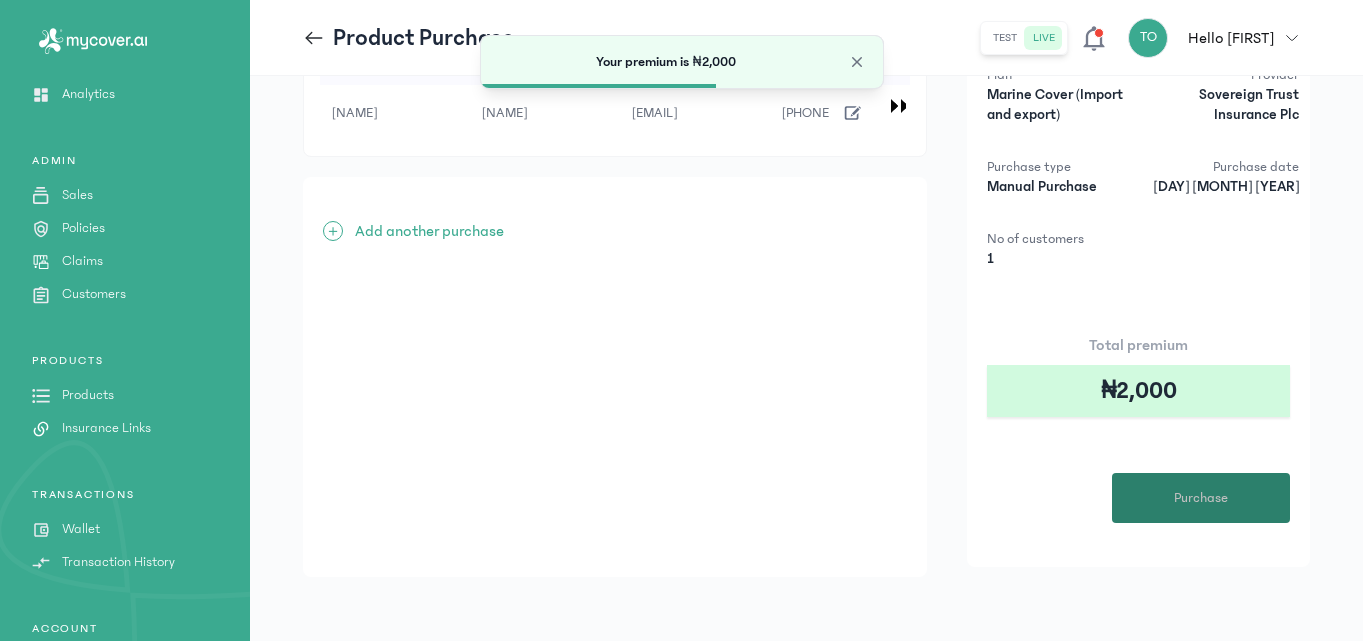 click on "Purchase" at bounding box center [1201, 498] 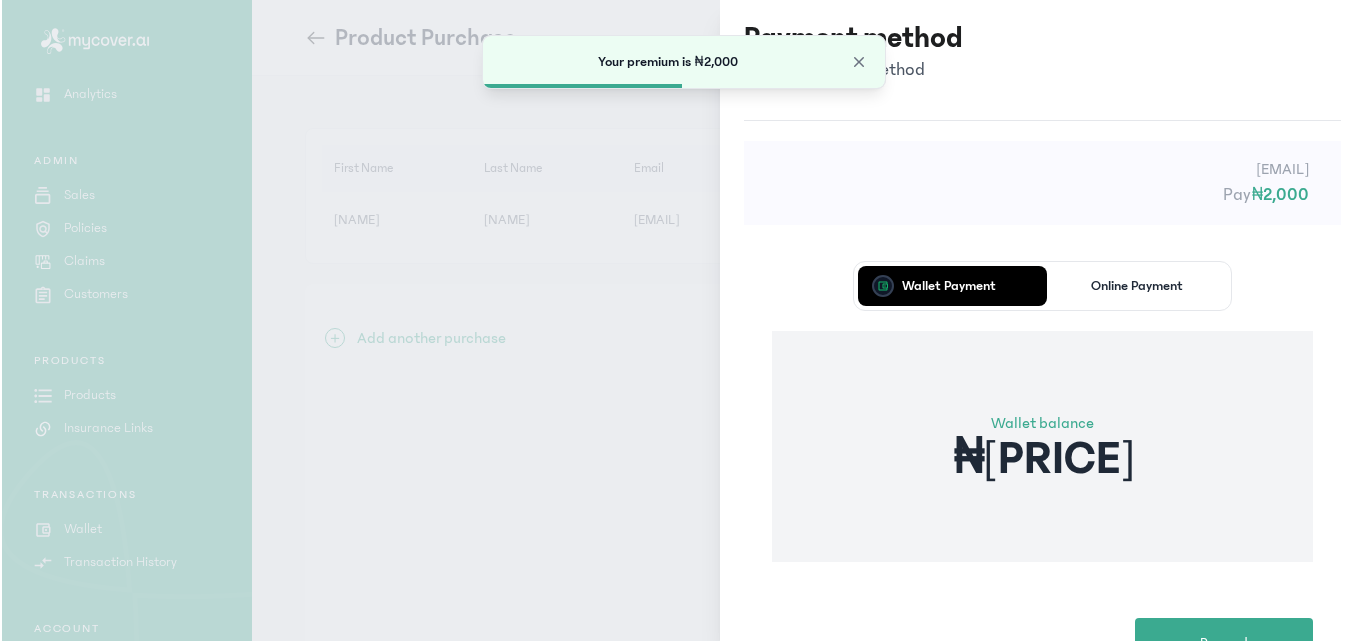 scroll, scrollTop: 0, scrollLeft: 0, axis: both 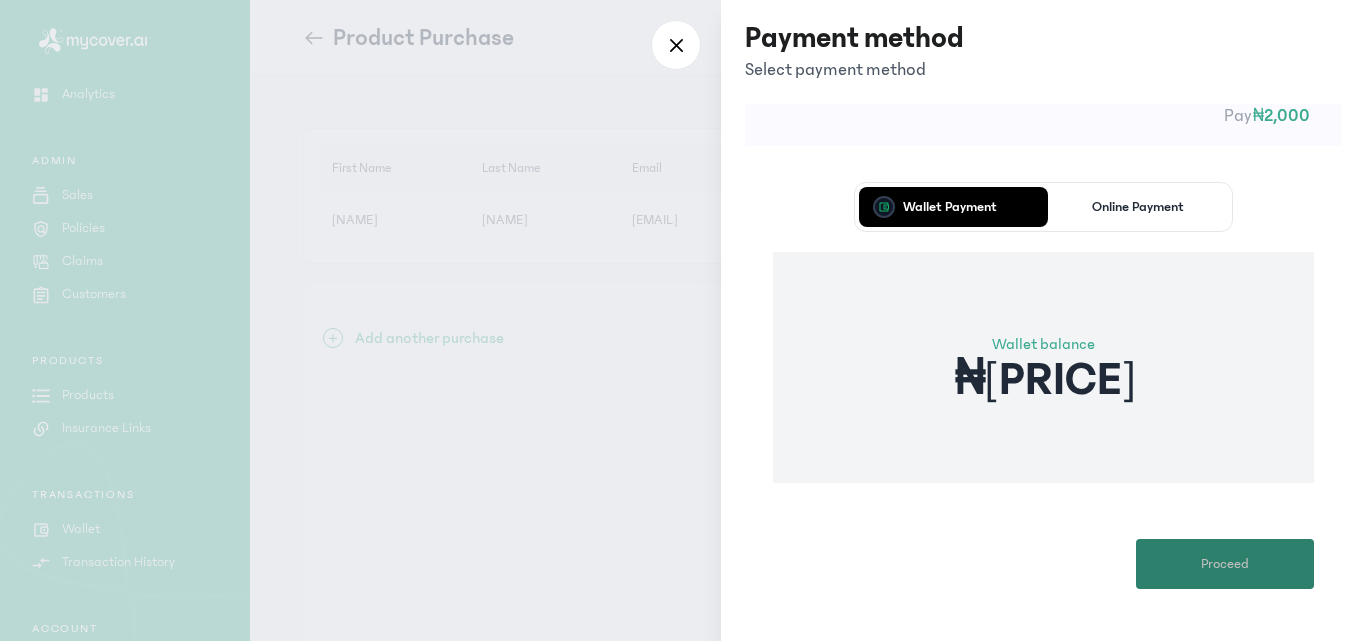 click on "Proceed" at bounding box center (1225, 564) 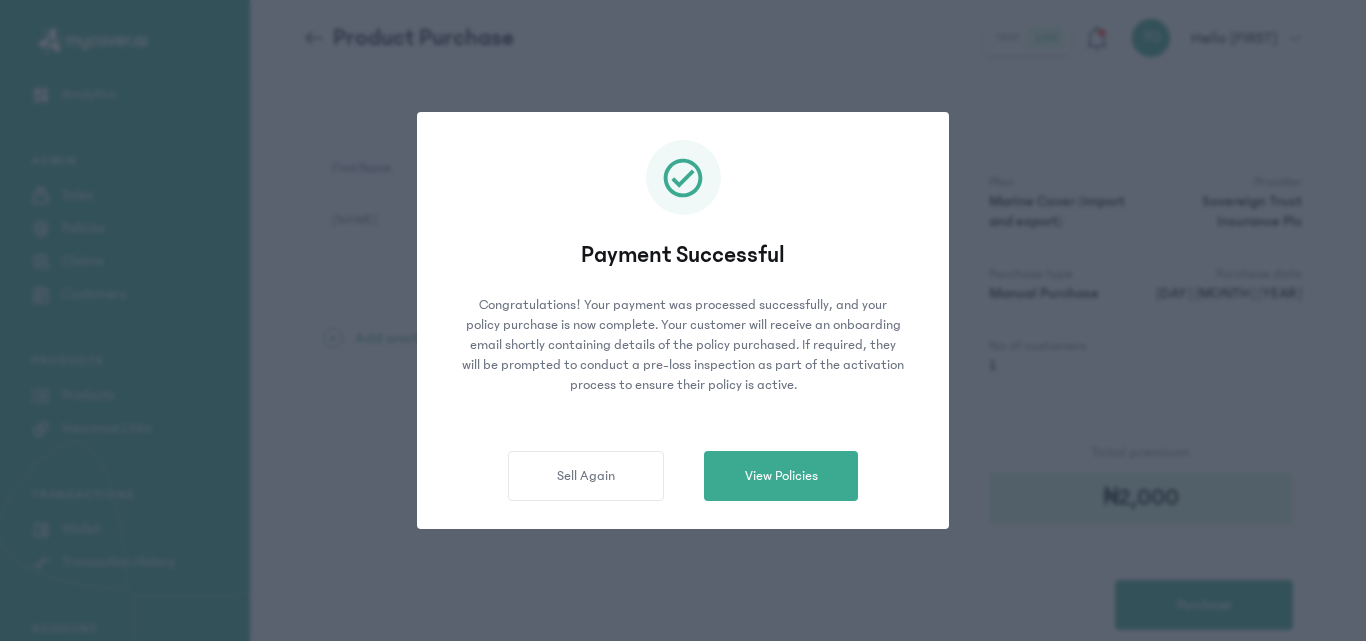 click on "Payment Successful Congratulations! Your payment was processed successfully, and your policy purchase is now complete.
Your customer will receive an onboarding email shortly containing details of the policy purchased. If required, they will be prompted to conduct a pre-loss inspection as part of the activation process to ensure their policy is active.  Sell Again   View Policies" 